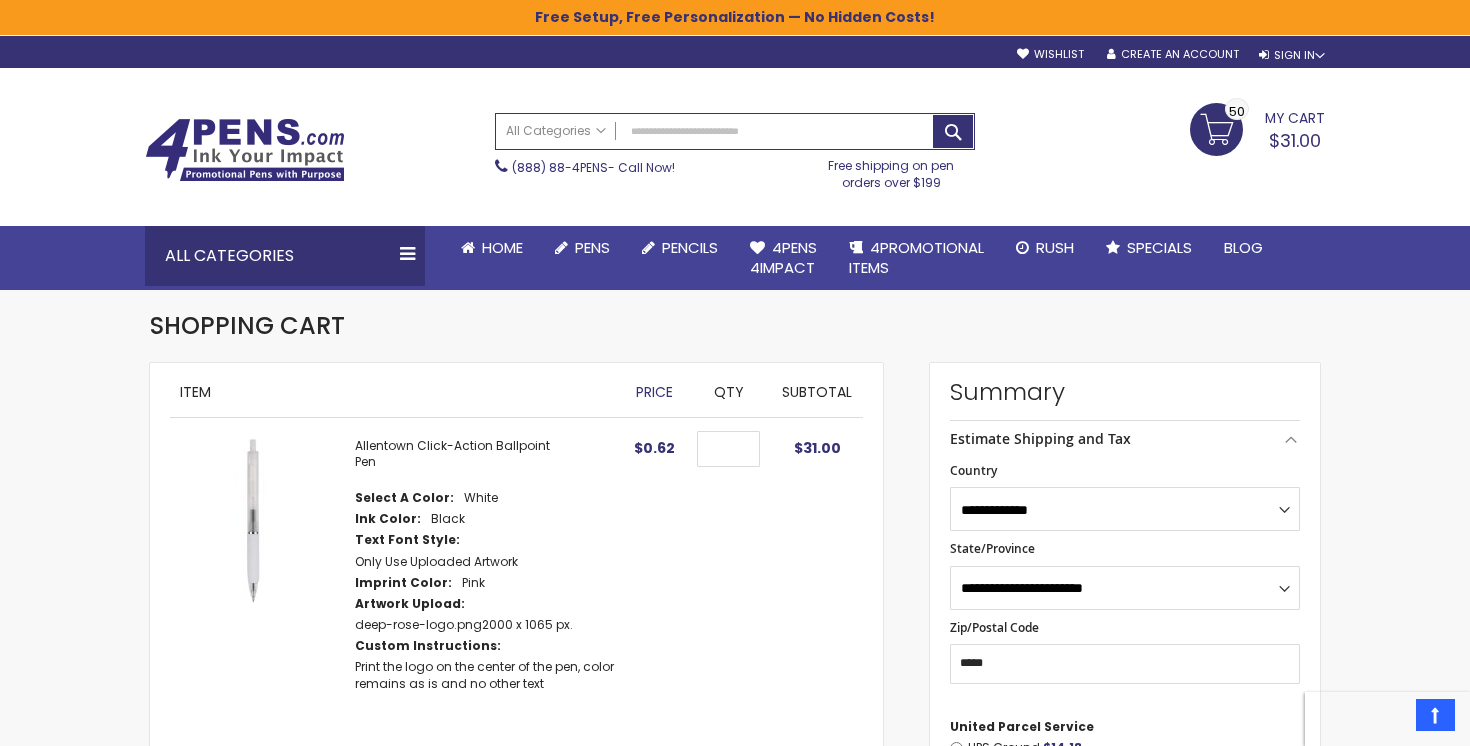 select on "**" 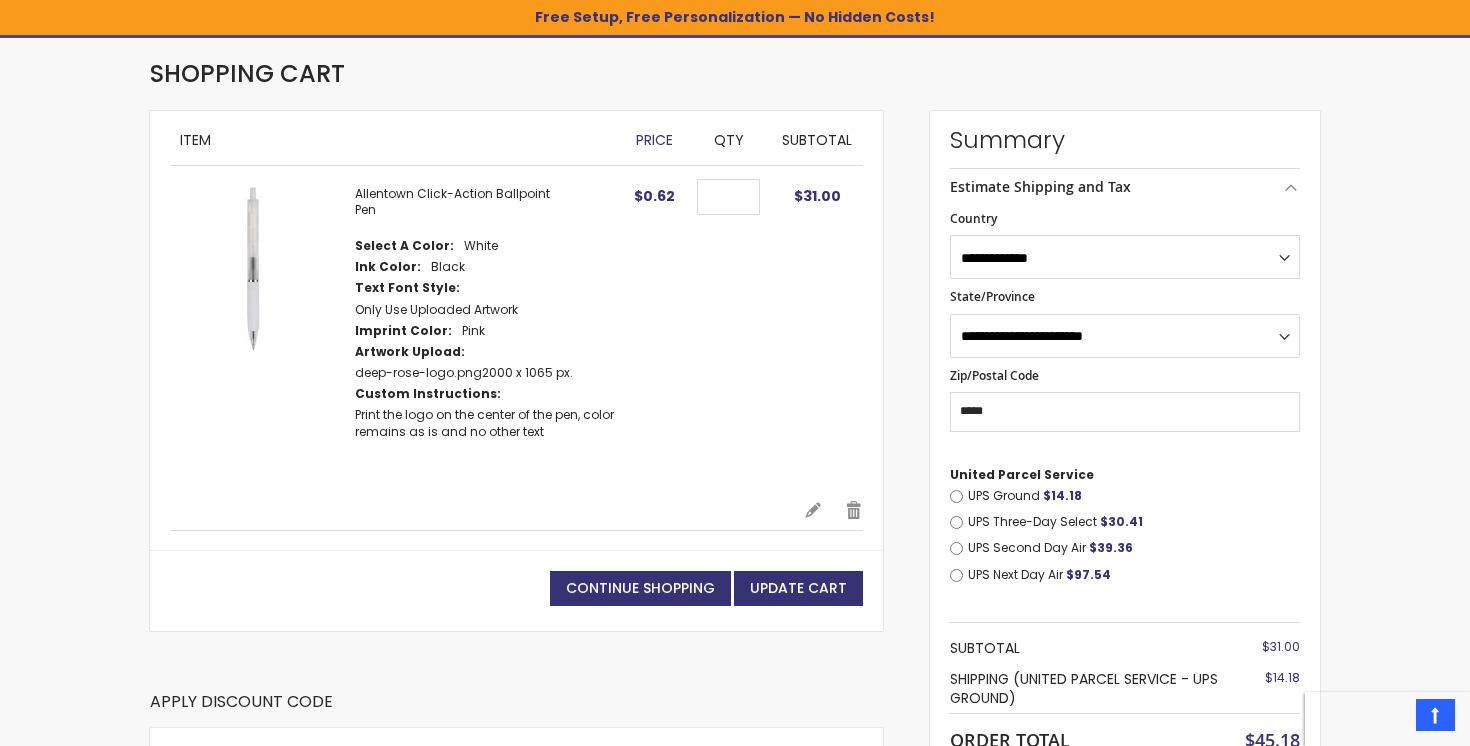 scroll, scrollTop: 0, scrollLeft: 0, axis: both 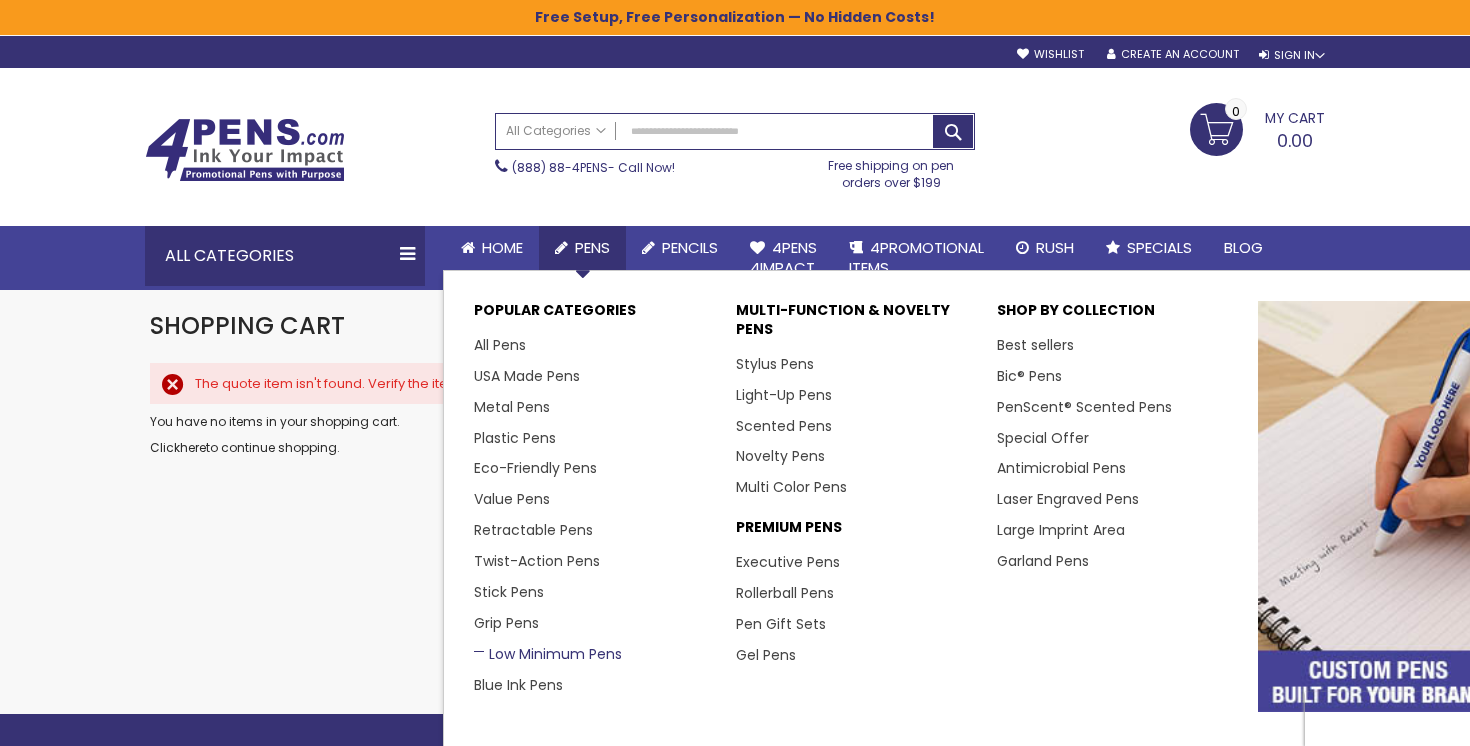 click on "Low Minimum Pens" at bounding box center (548, 654) 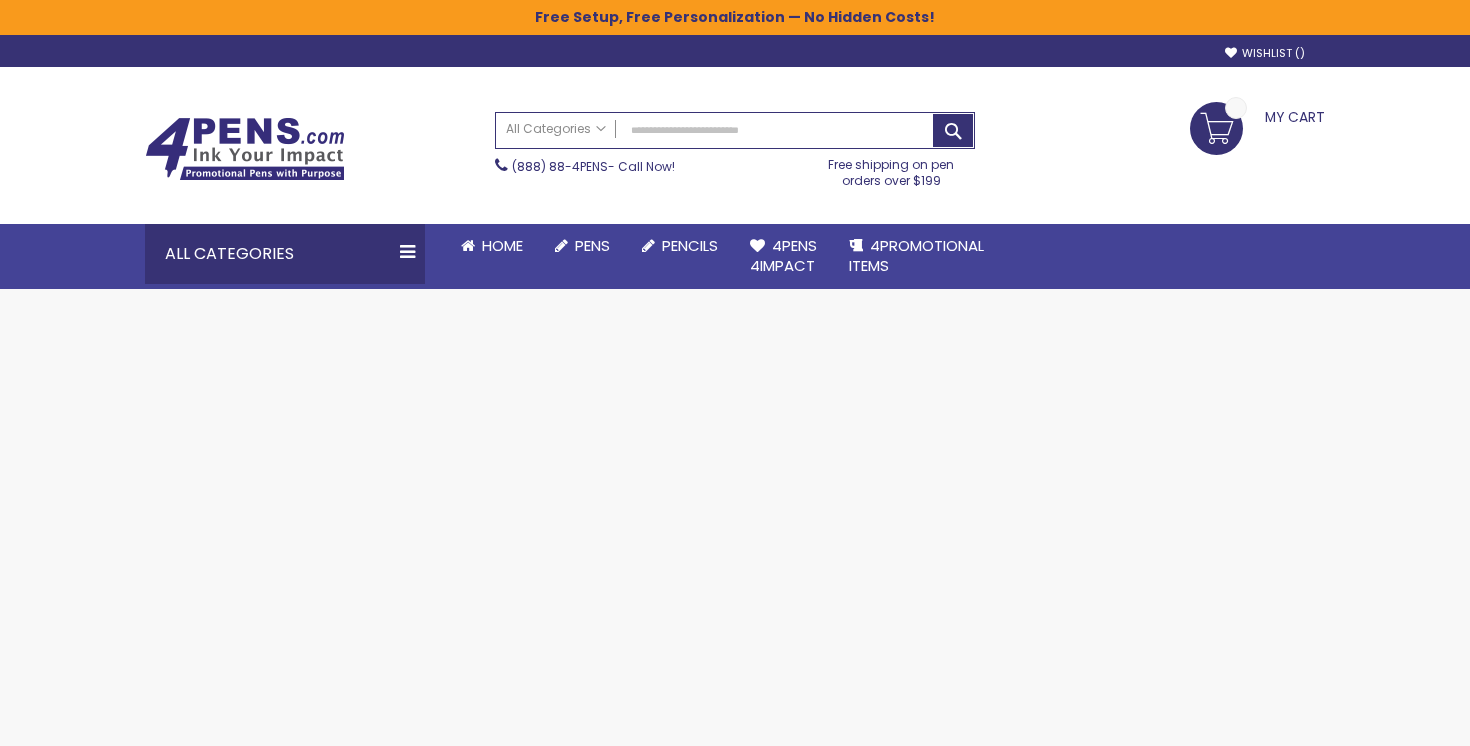 scroll, scrollTop: 0, scrollLeft: 0, axis: both 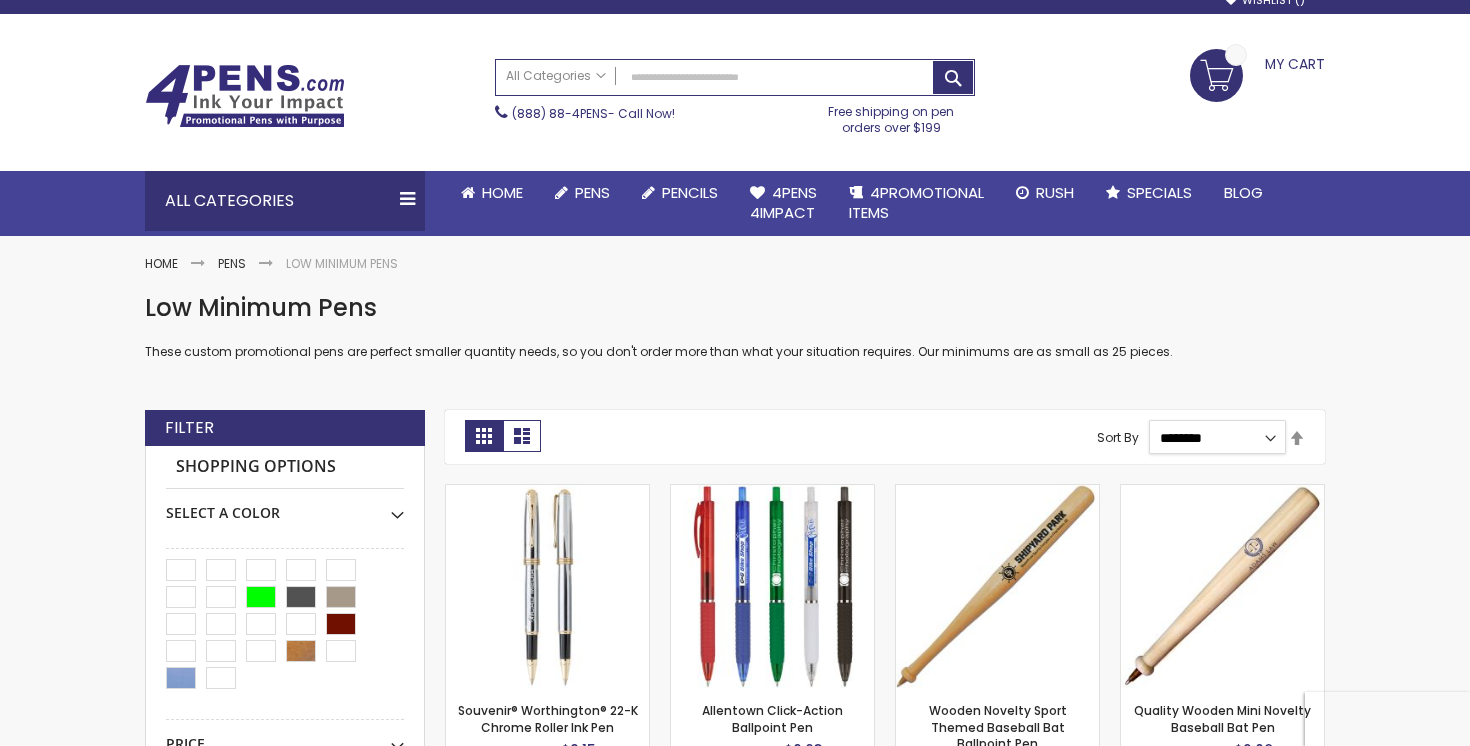 click on "**********" at bounding box center (1218, 437) 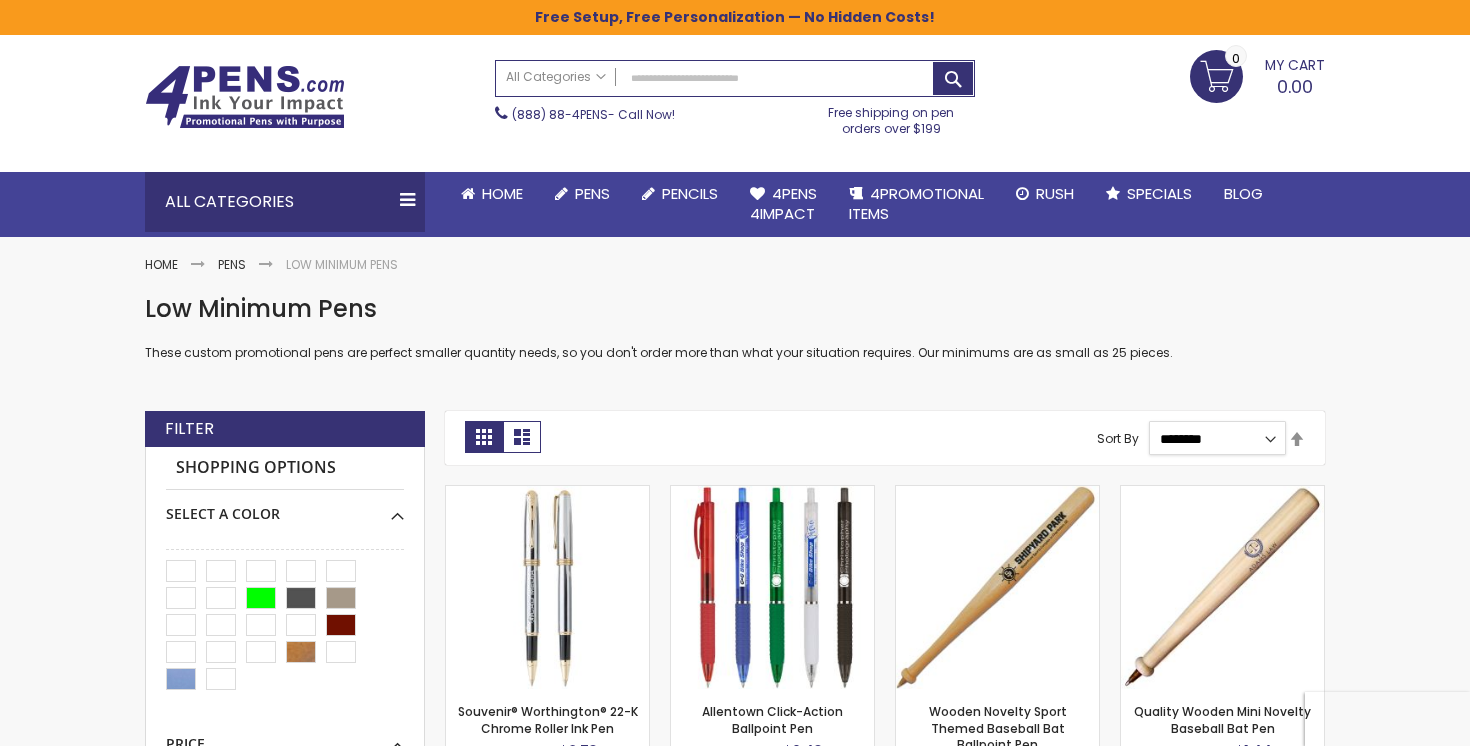 select on "*****" 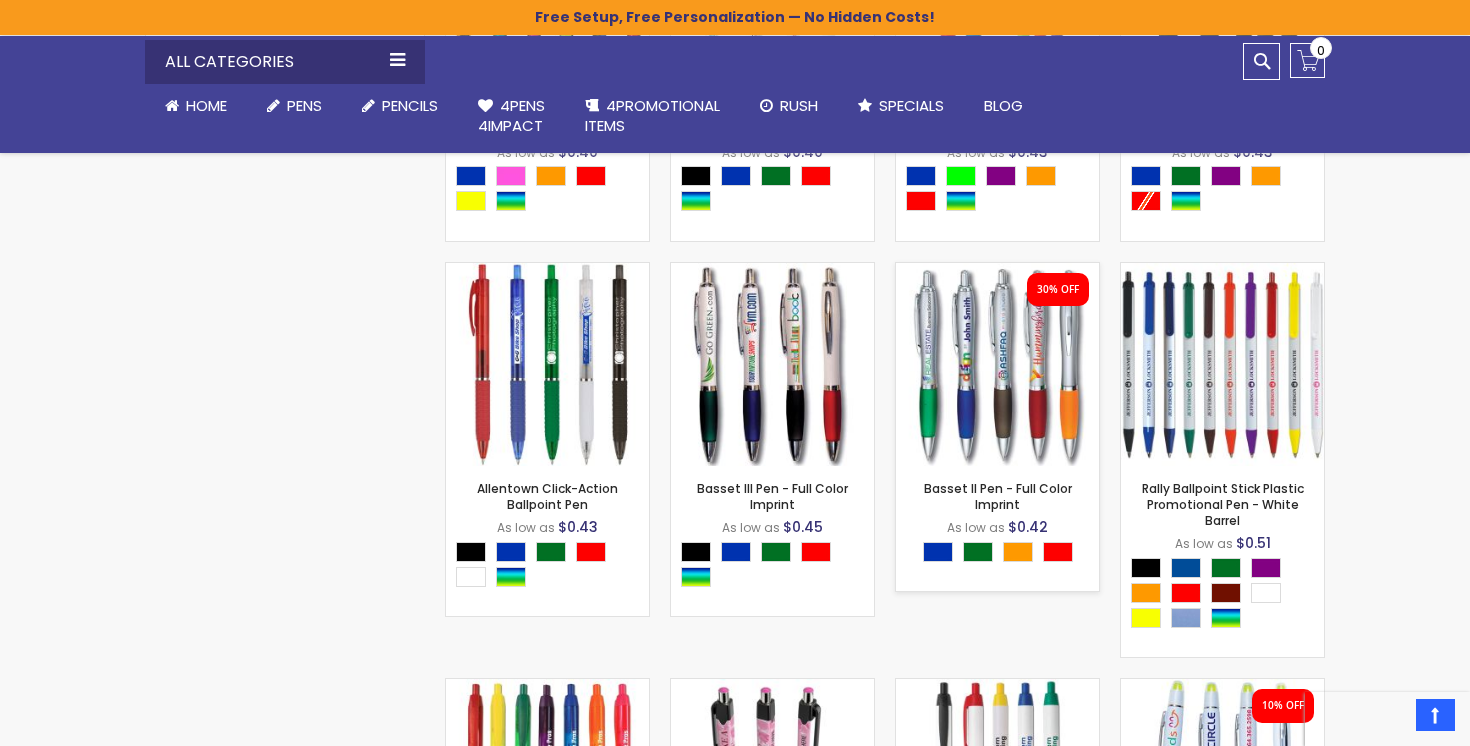 scroll, scrollTop: 1057, scrollLeft: 0, axis: vertical 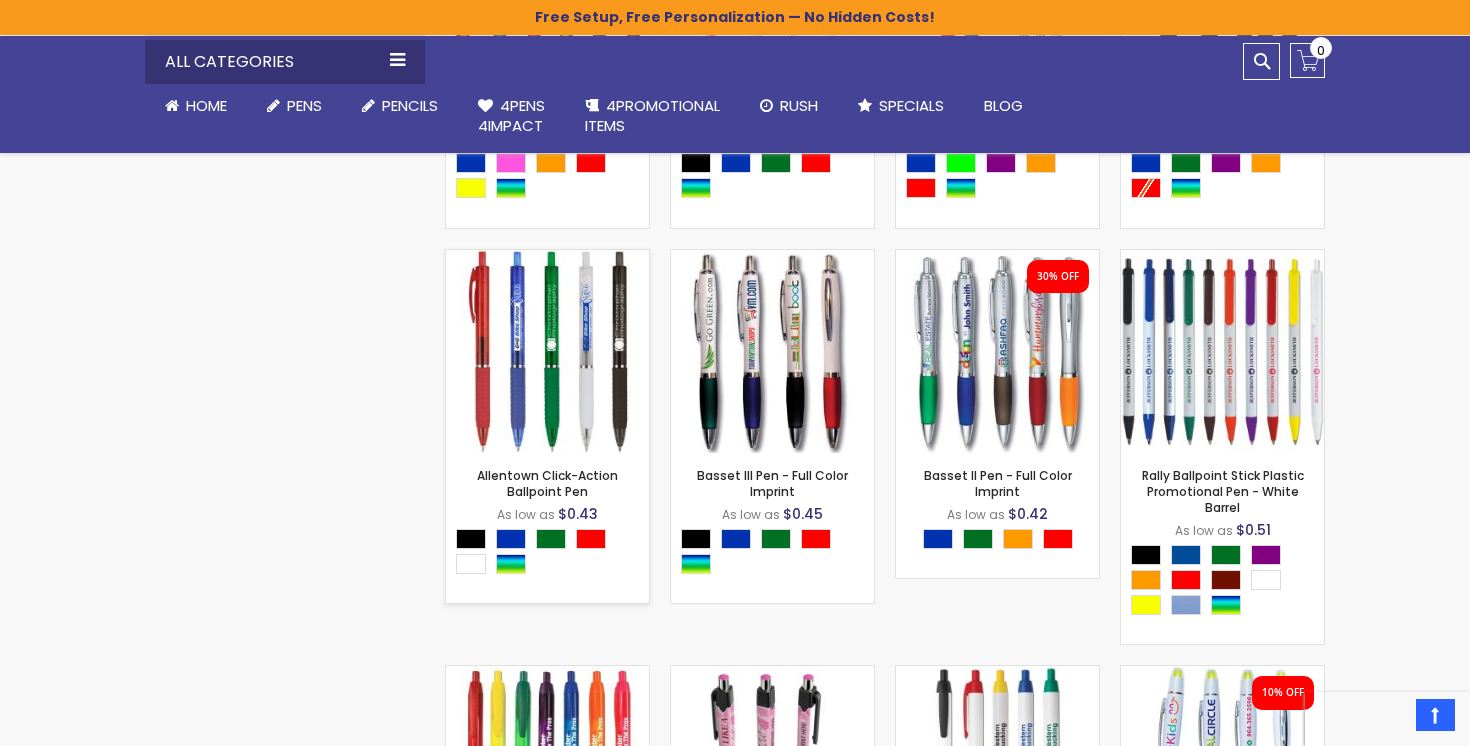 click on "Allentown Click-Action Ballpoint Pen
As low as
$0.43
-
**
+" at bounding box center (547, 528) 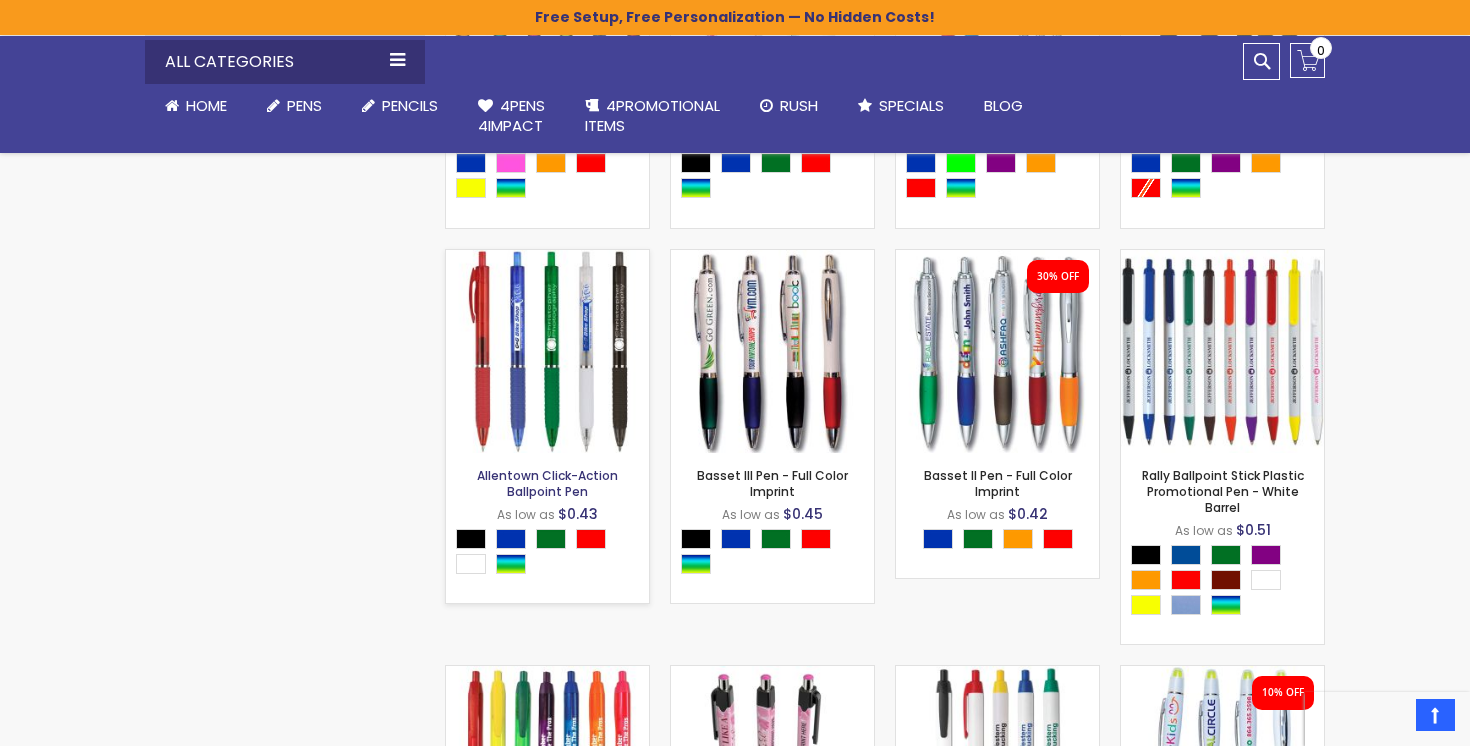 click on "Allentown Click-Action Ballpoint Pen" at bounding box center (547, 483) 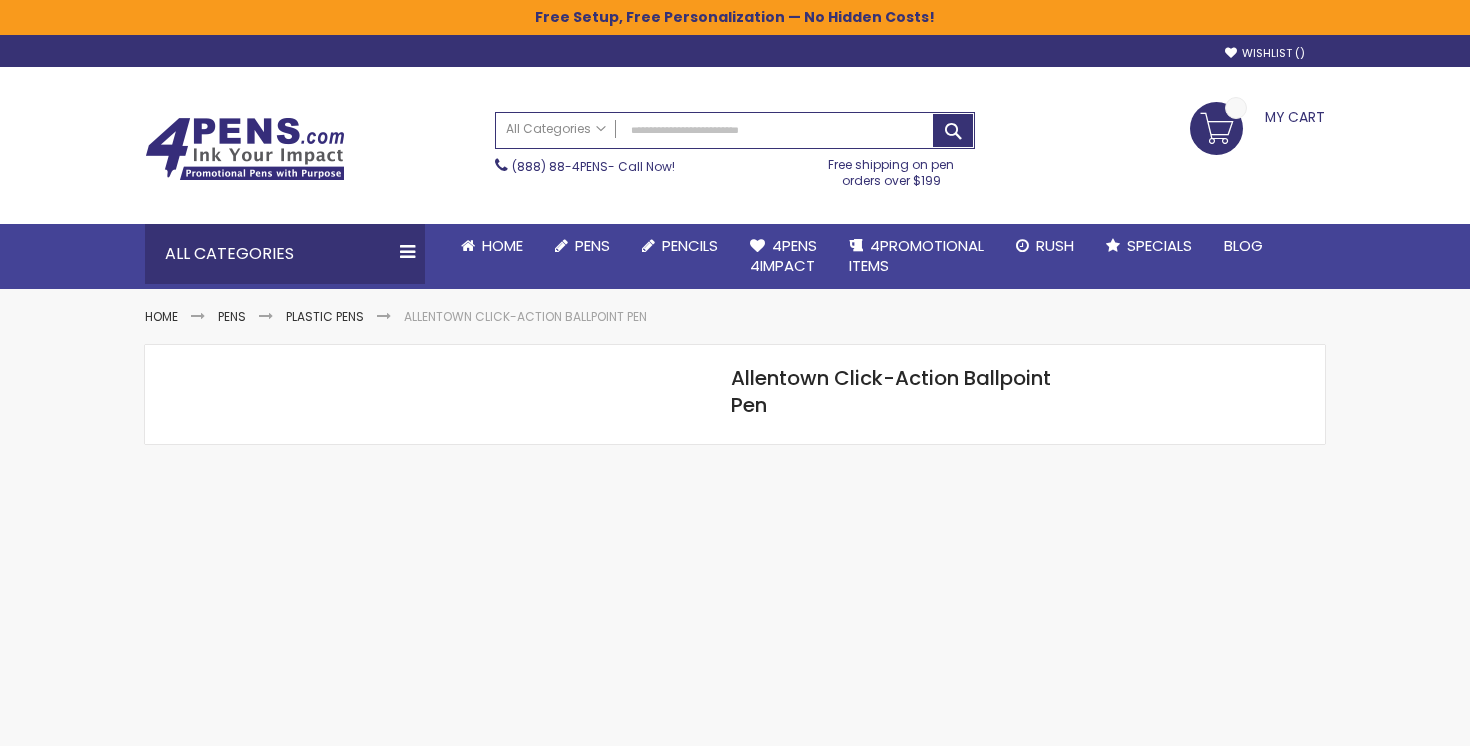 scroll, scrollTop: 0, scrollLeft: 0, axis: both 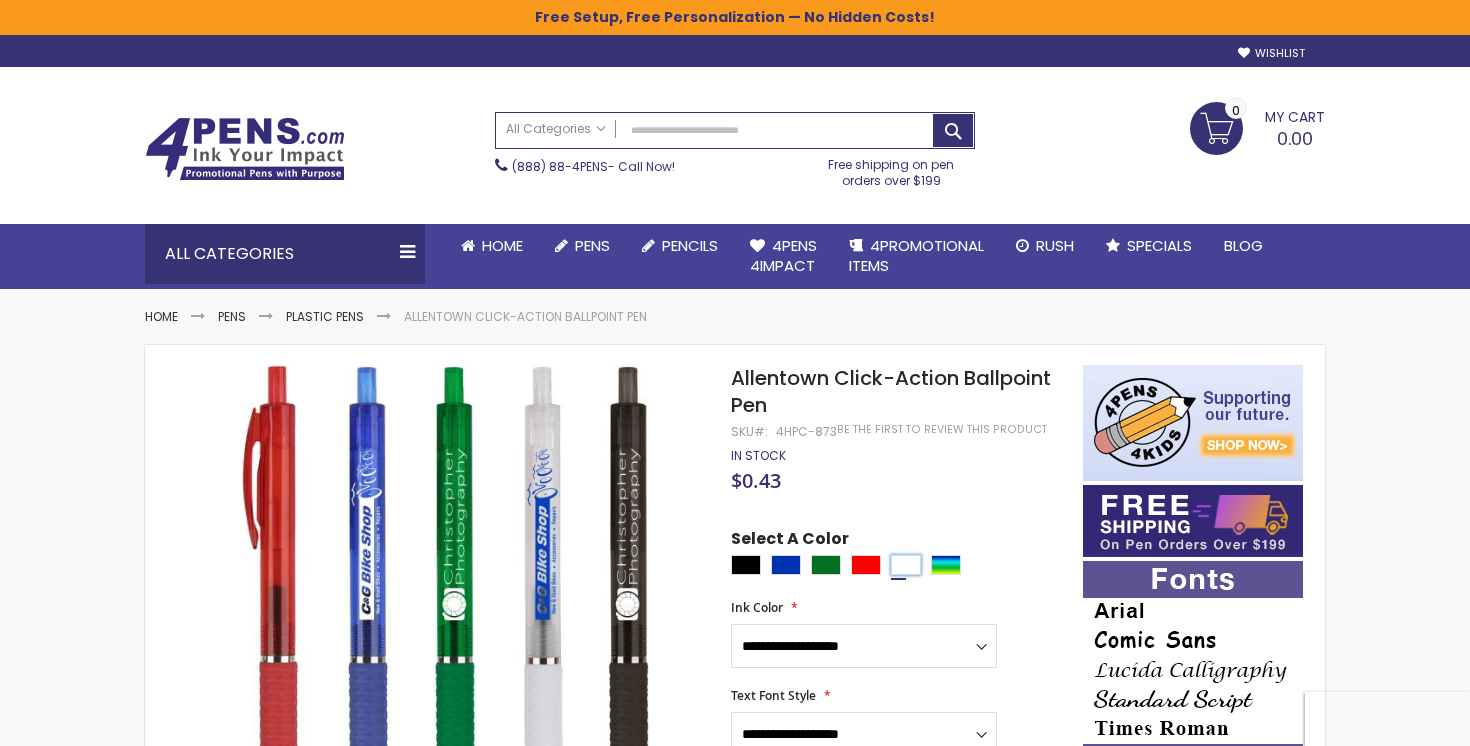 click at bounding box center (906, 565) 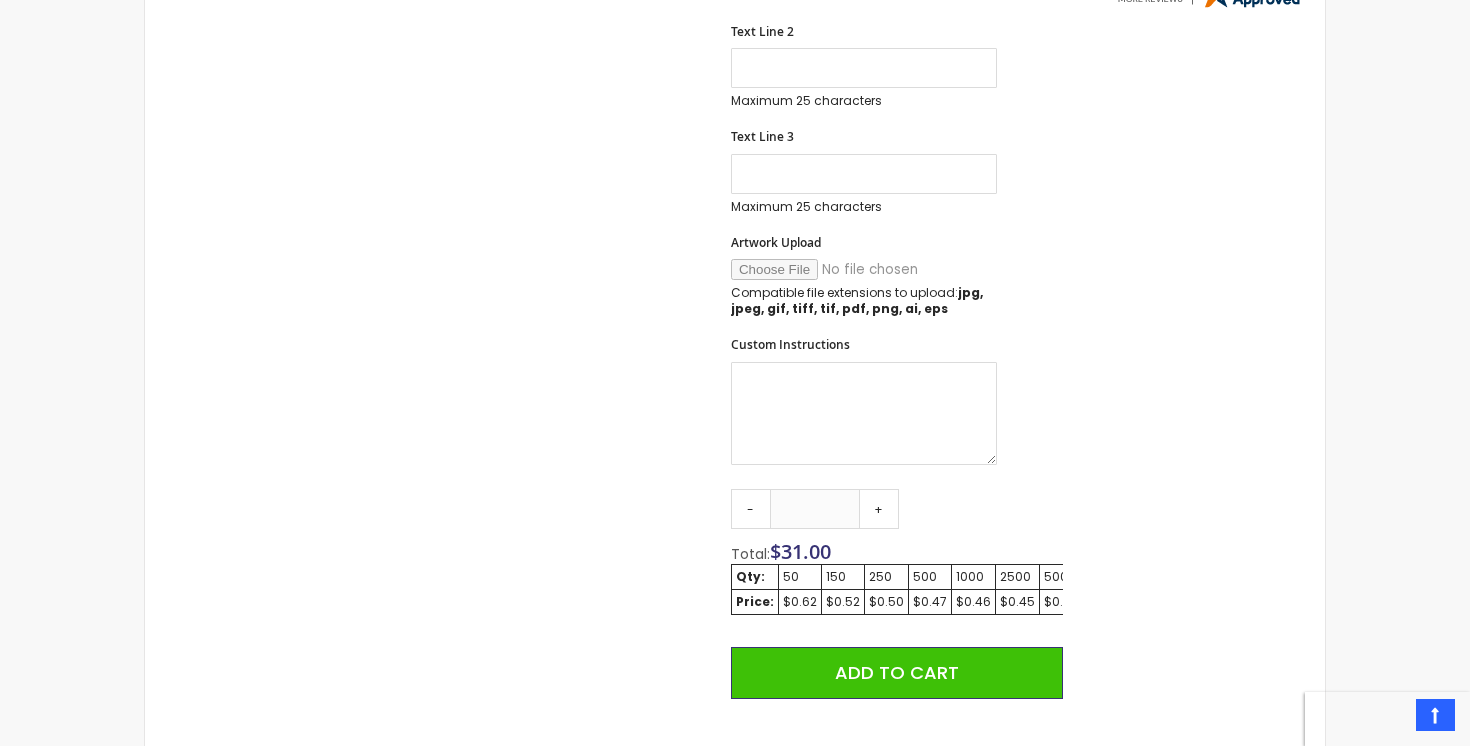 scroll, scrollTop: 982, scrollLeft: 0, axis: vertical 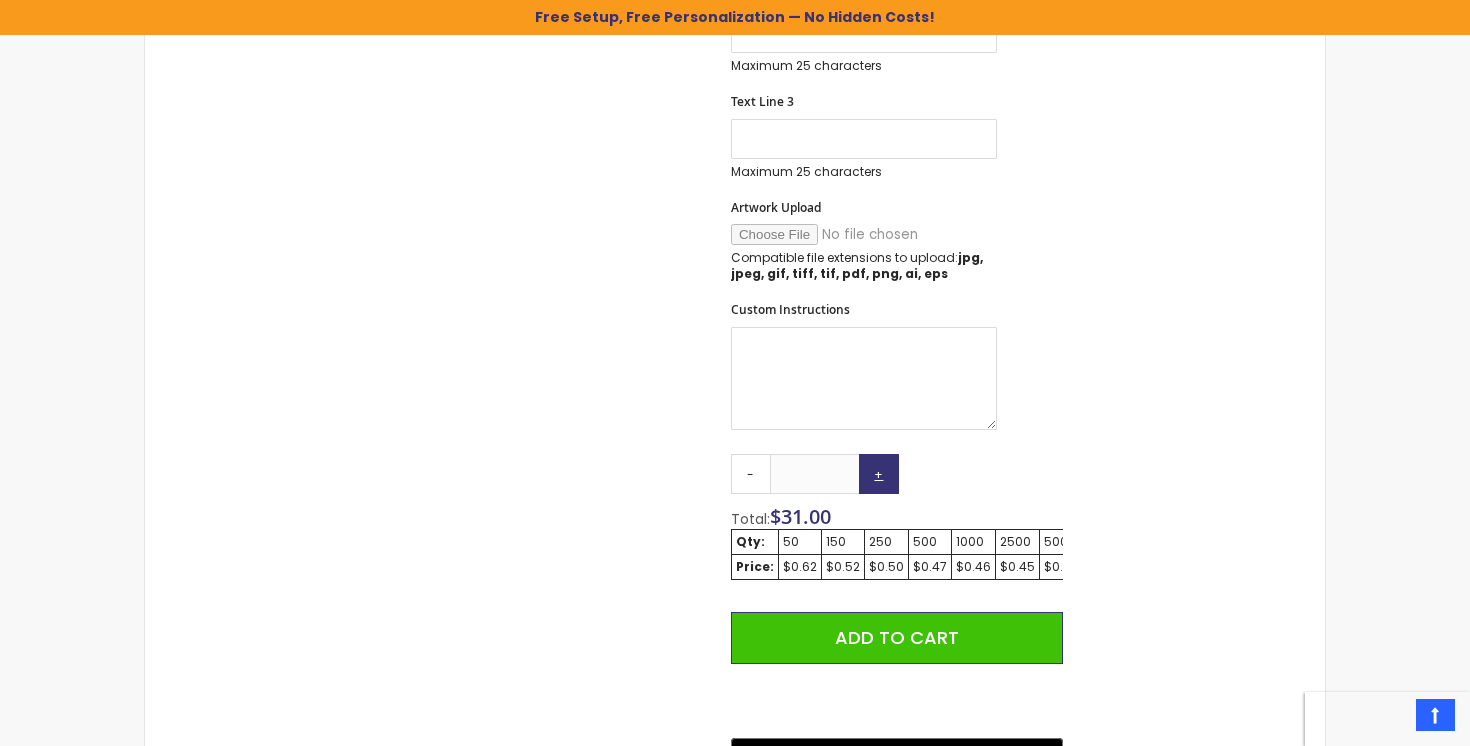 click on "+" at bounding box center [879, 474] 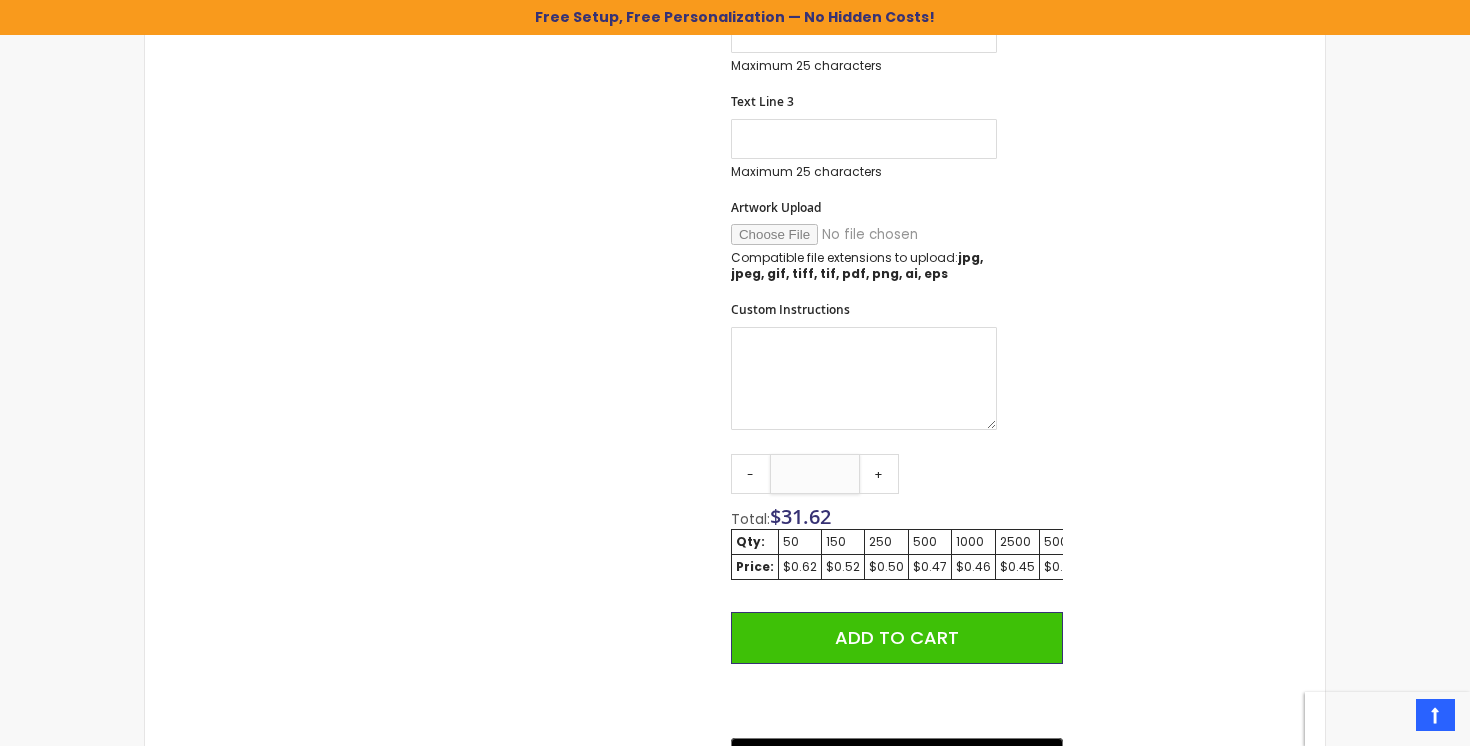 click on "**" at bounding box center (815, 474) 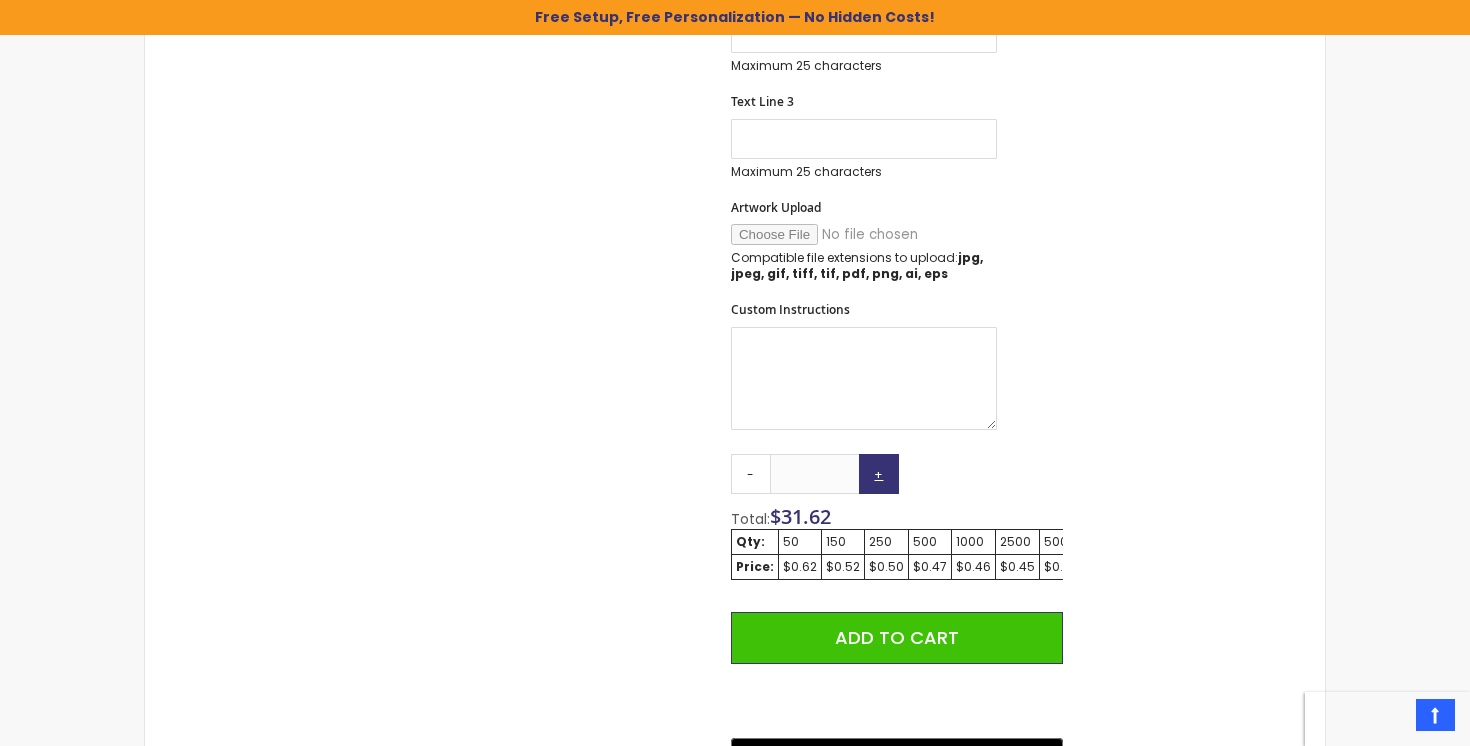 click on "+" at bounding box center [879, 474] 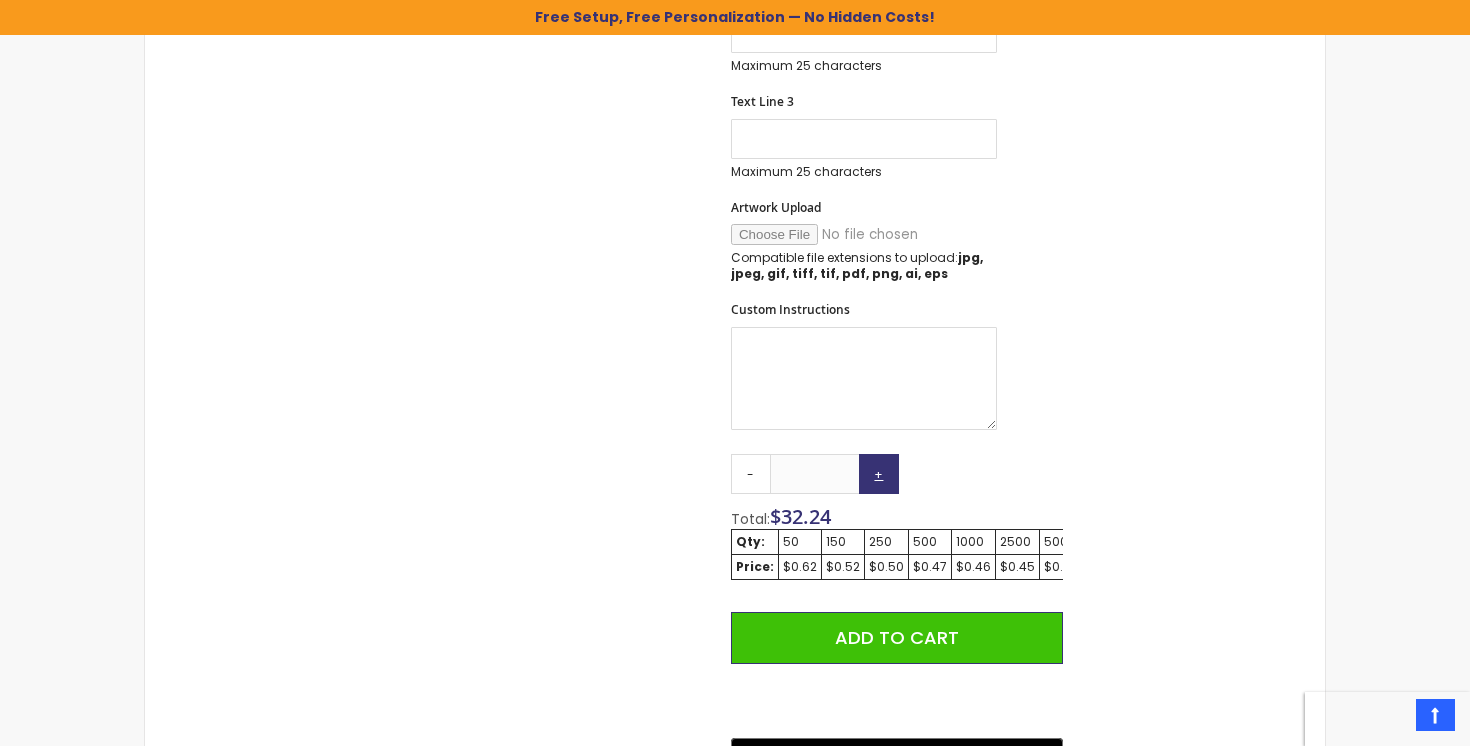 click on "+" at bounding box center [879, 474] 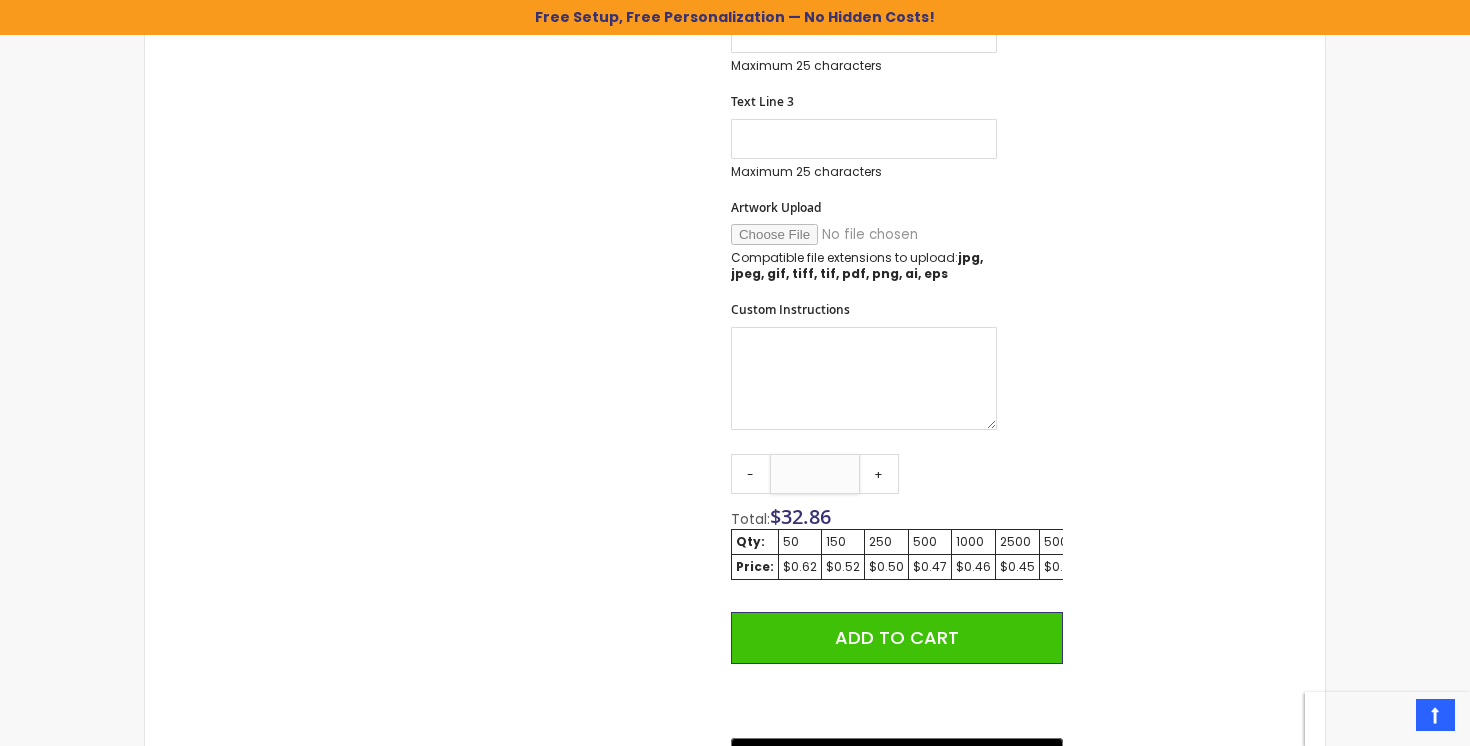 click on "**" at bounding box center [815, 474] 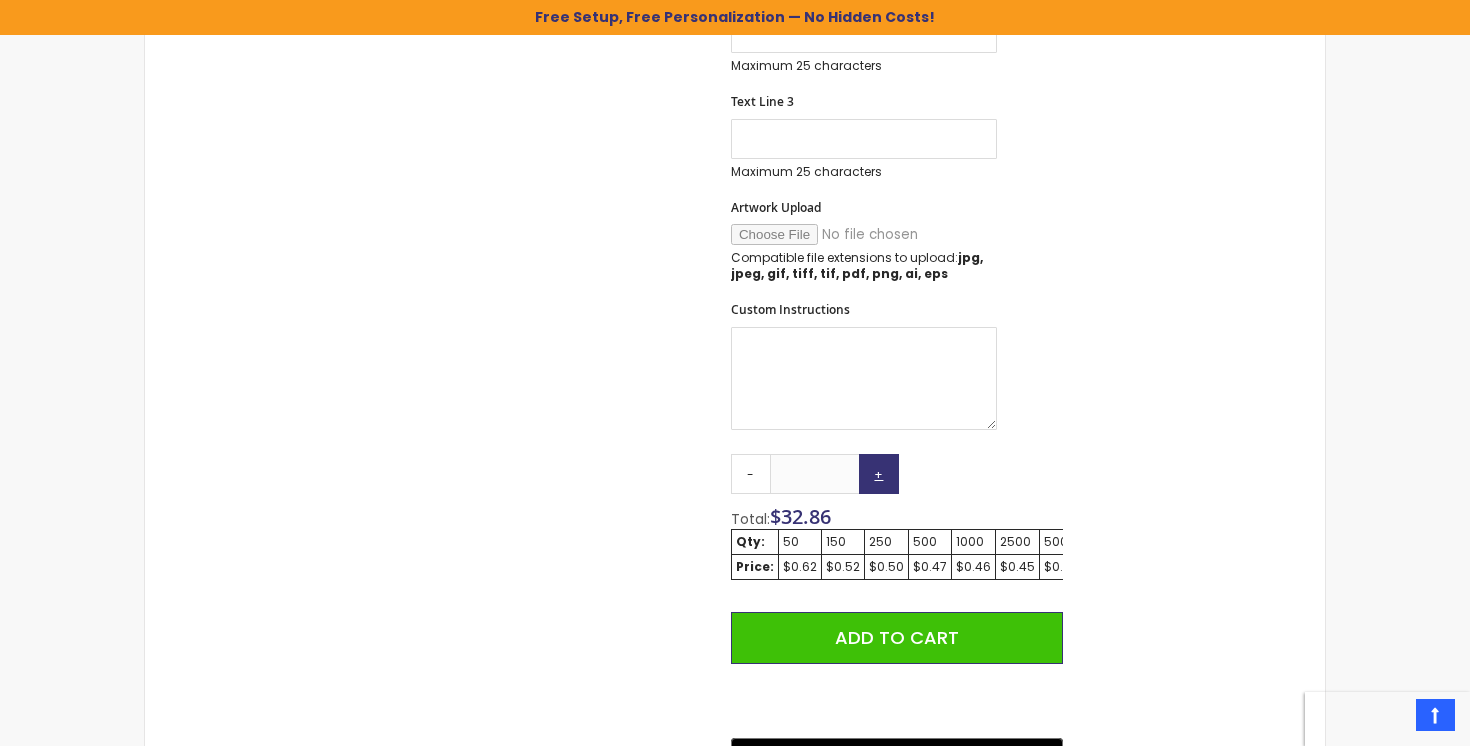 click on "+" at bounding box center (879, 474) 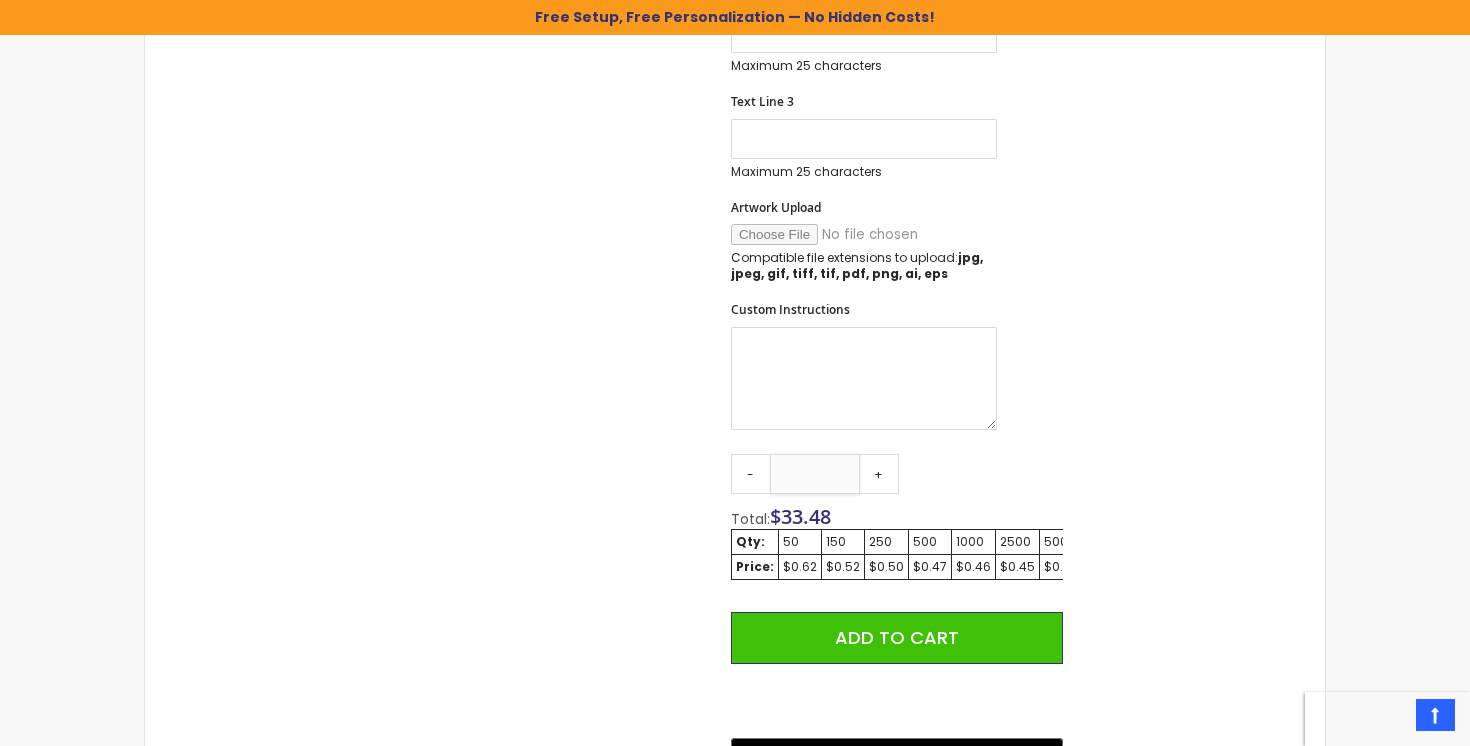 drag, startPoint x: 837, startPoint y: 475, endPoint x: 794, endPoint y: 473, distance: 43.046486 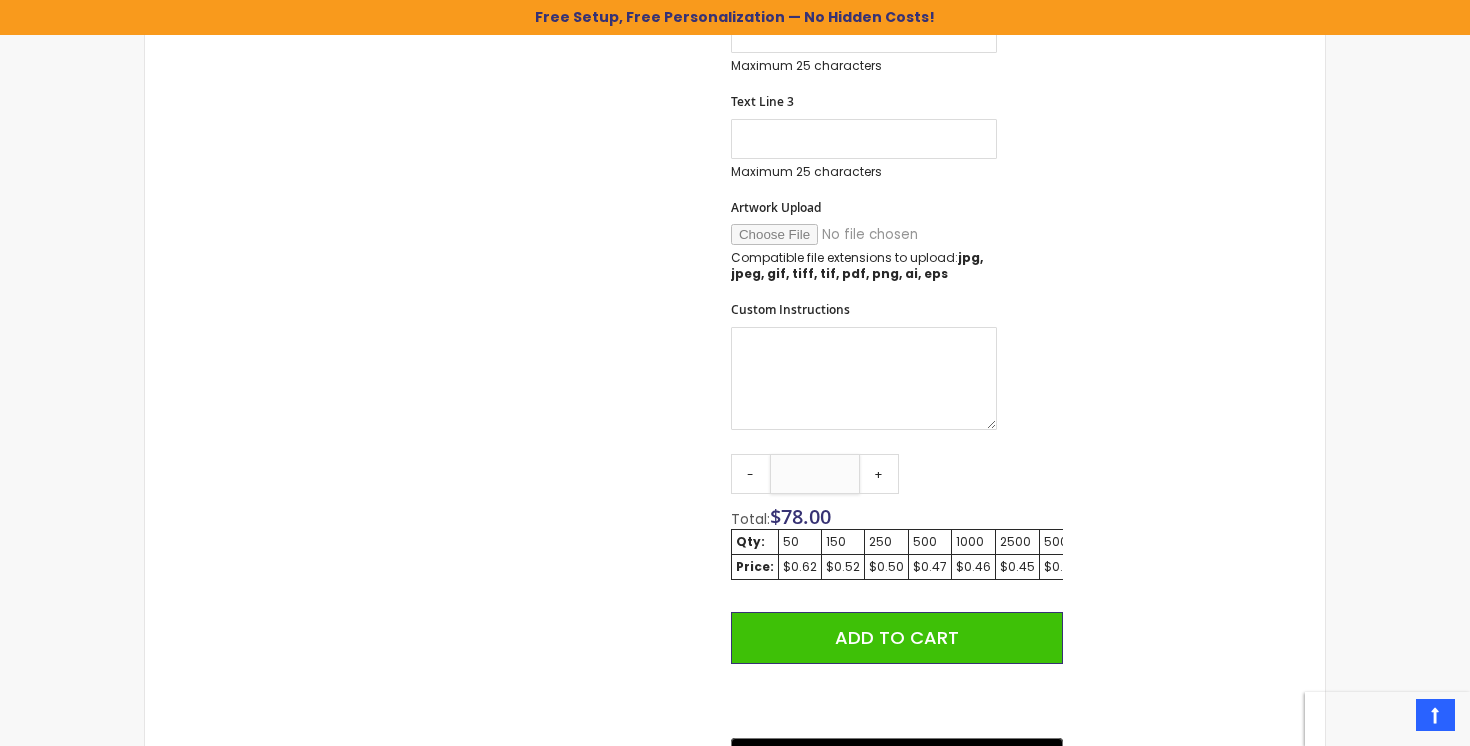 type on "***" 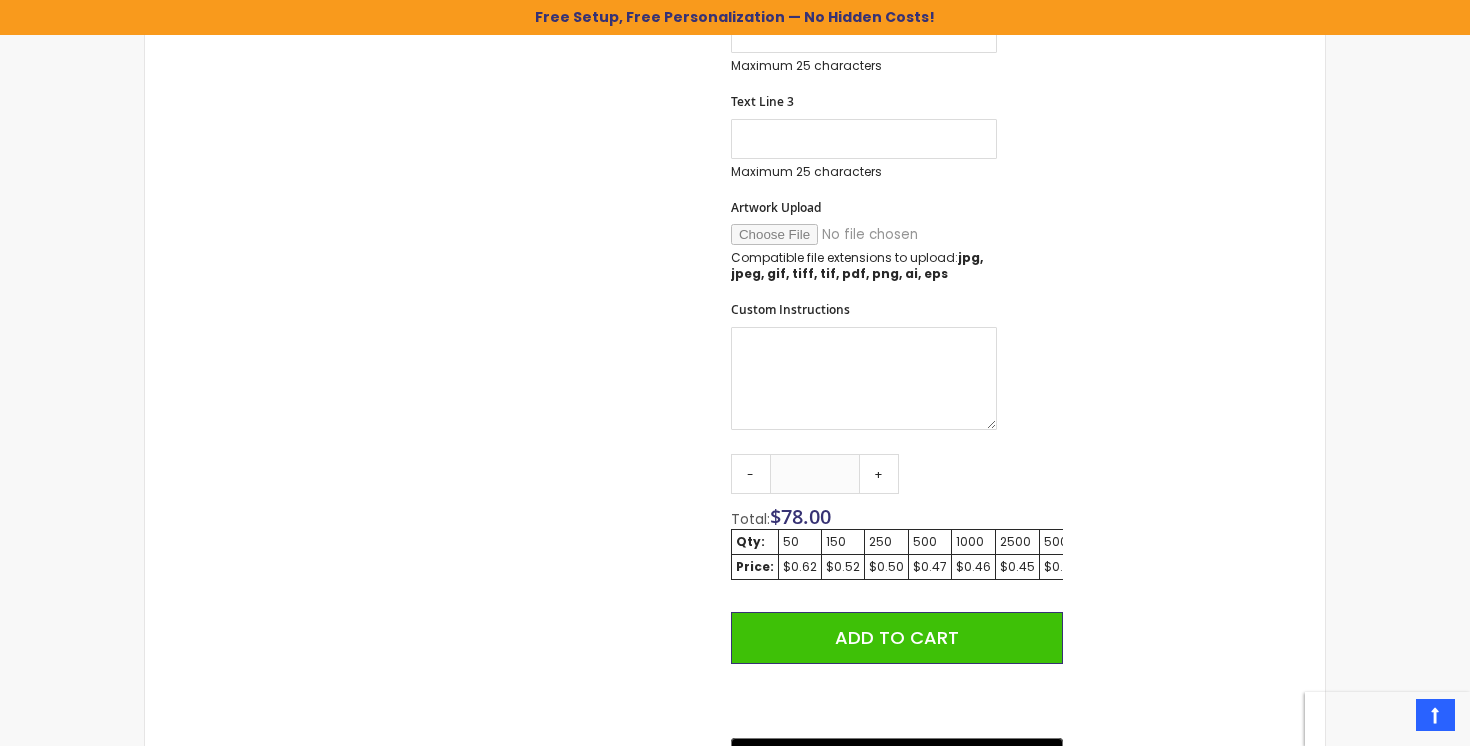 click on "Skip to the end of the images gallery
Skip to the beginning of the images gallery
Allentown Click-Action Ballpoint Pen
SKU
4HPC-873
Be the first to review this product
In stock
Only  %1  left
$0.43
****" at bounding box center [614, 270] 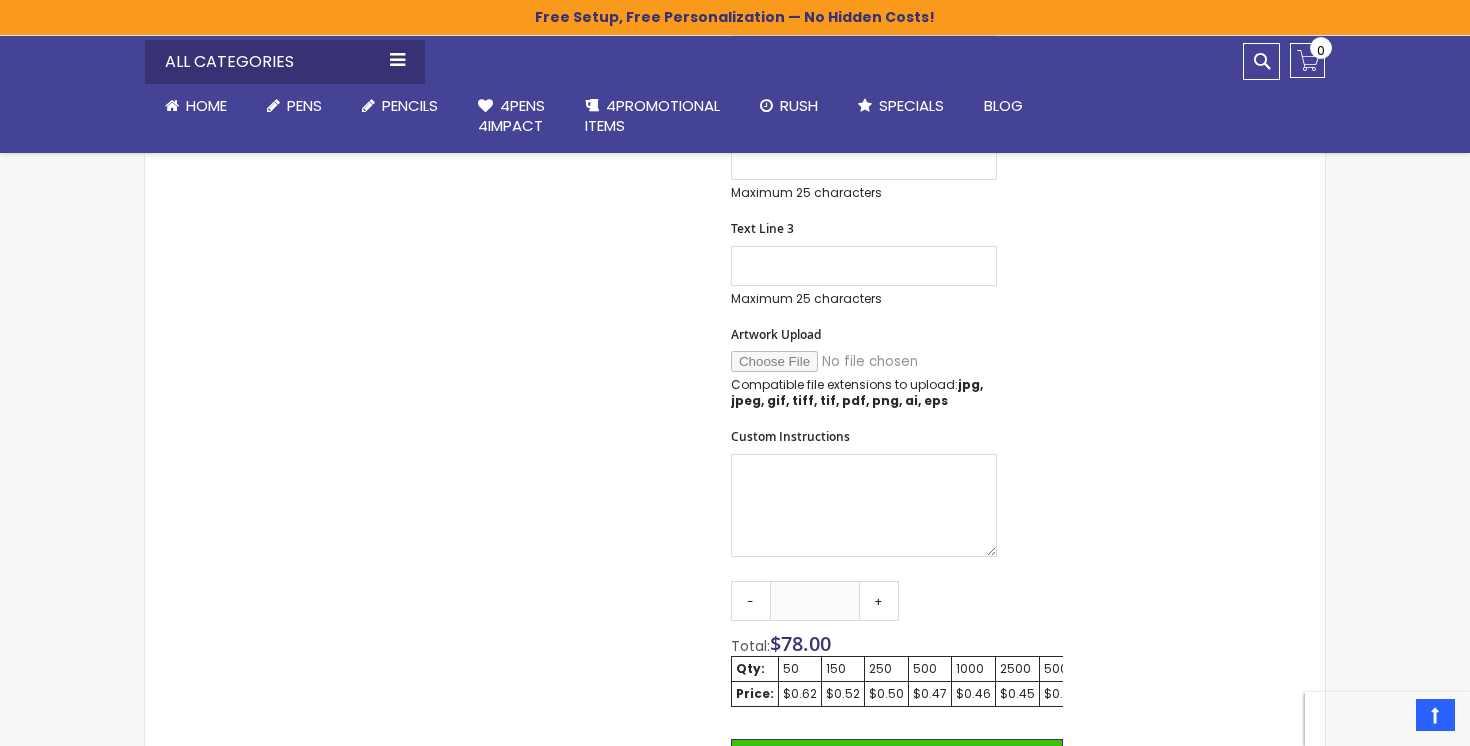 scroll, scrollTop: 849, scrollLeft: 0, axis: vertical 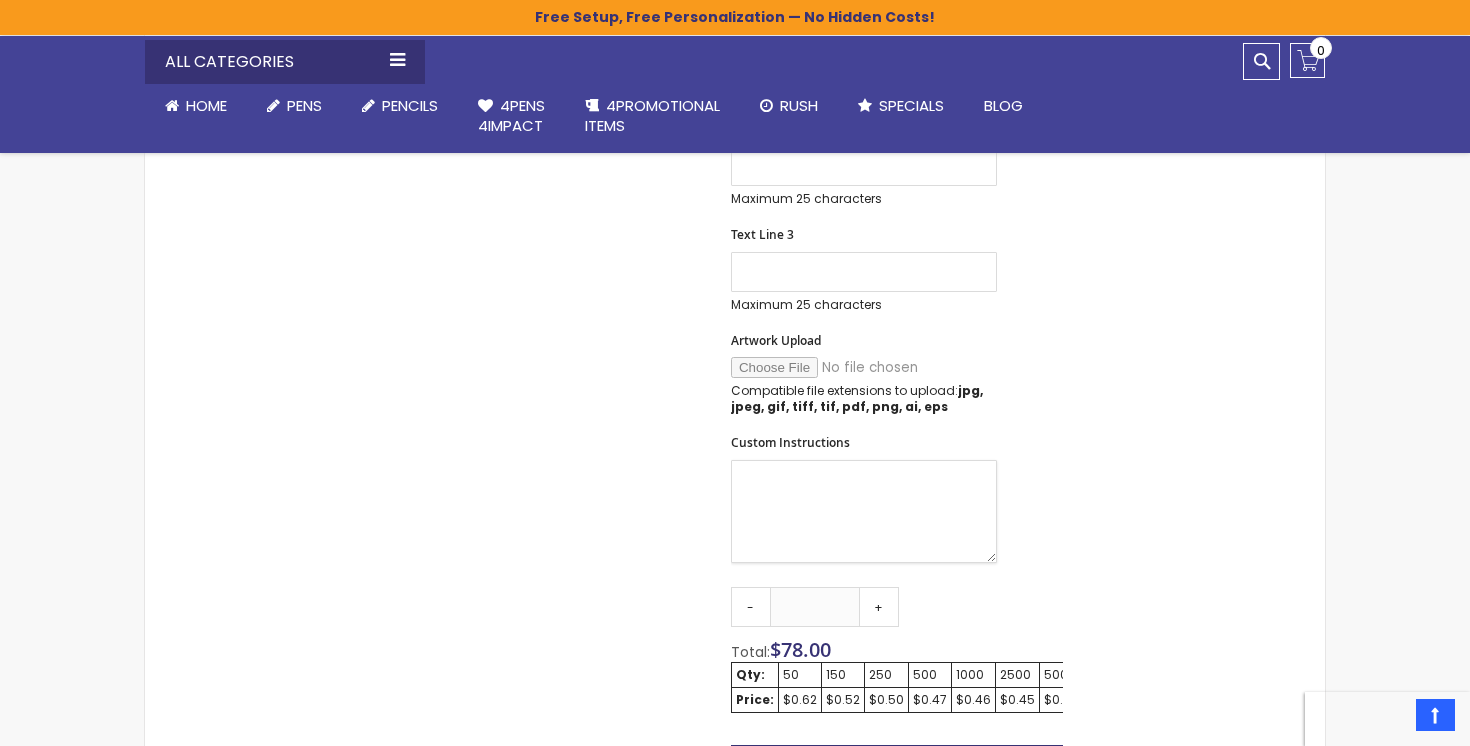 click on "Custom Instructions" at bounding box center [864, 511] 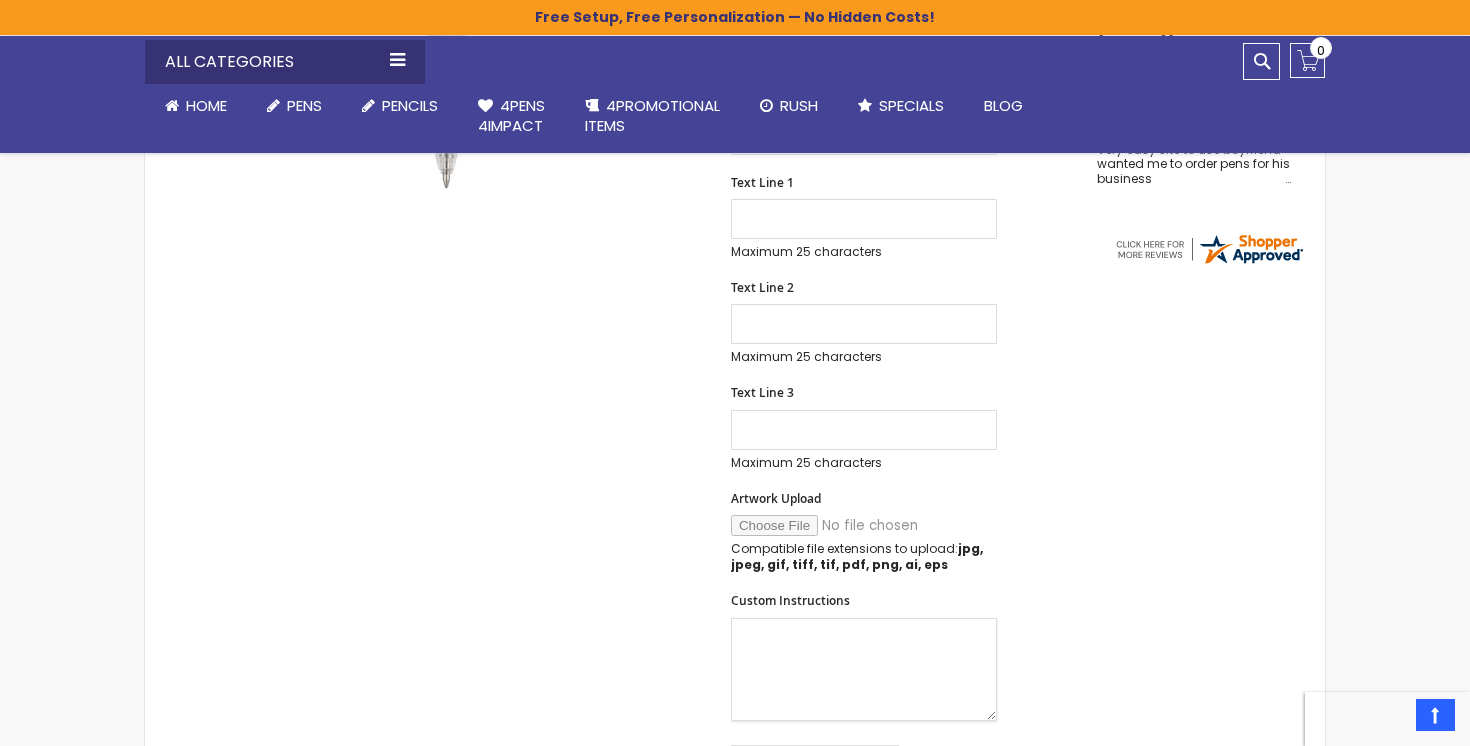 scroll, scrollTop: 690, scrollLeft: 0, axis: vertical 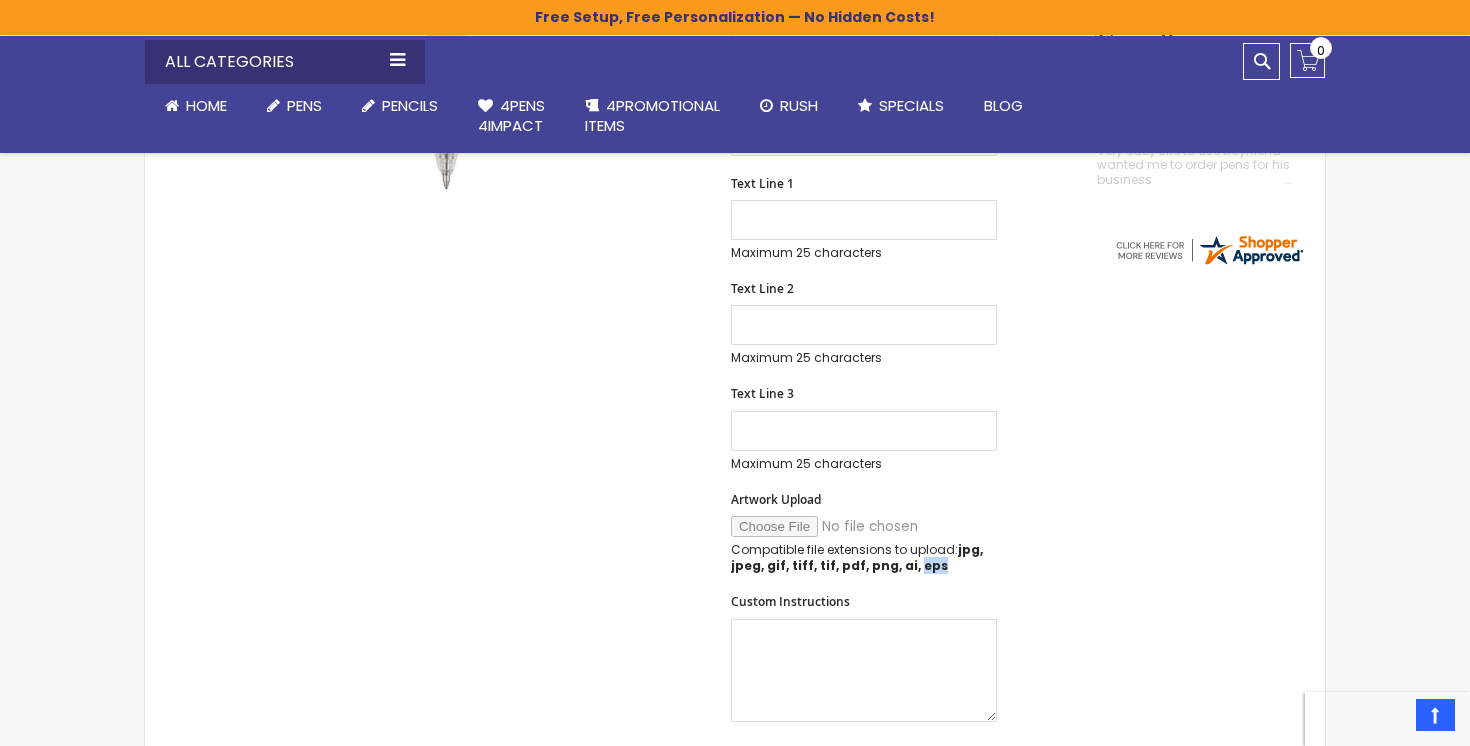 drag, startPoint x: 903, startPoint y: 565, endPoint x: 926, endPoint y: 569, distance: 23.345236 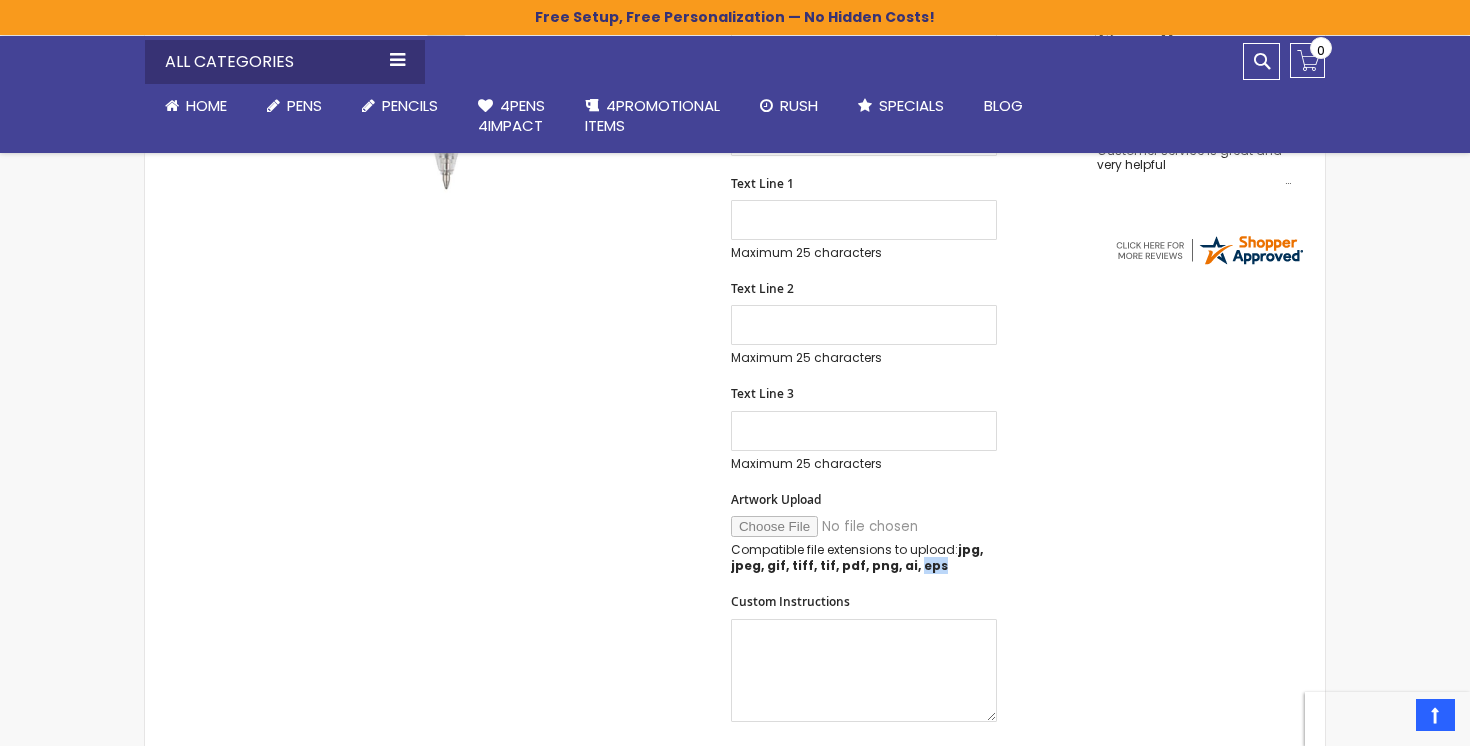 click on "Compatible file extensions to upload:
jpg, jpeg, gif, tiff, tif, pdf, png, ai, eps" at bounding box center [864, 558] 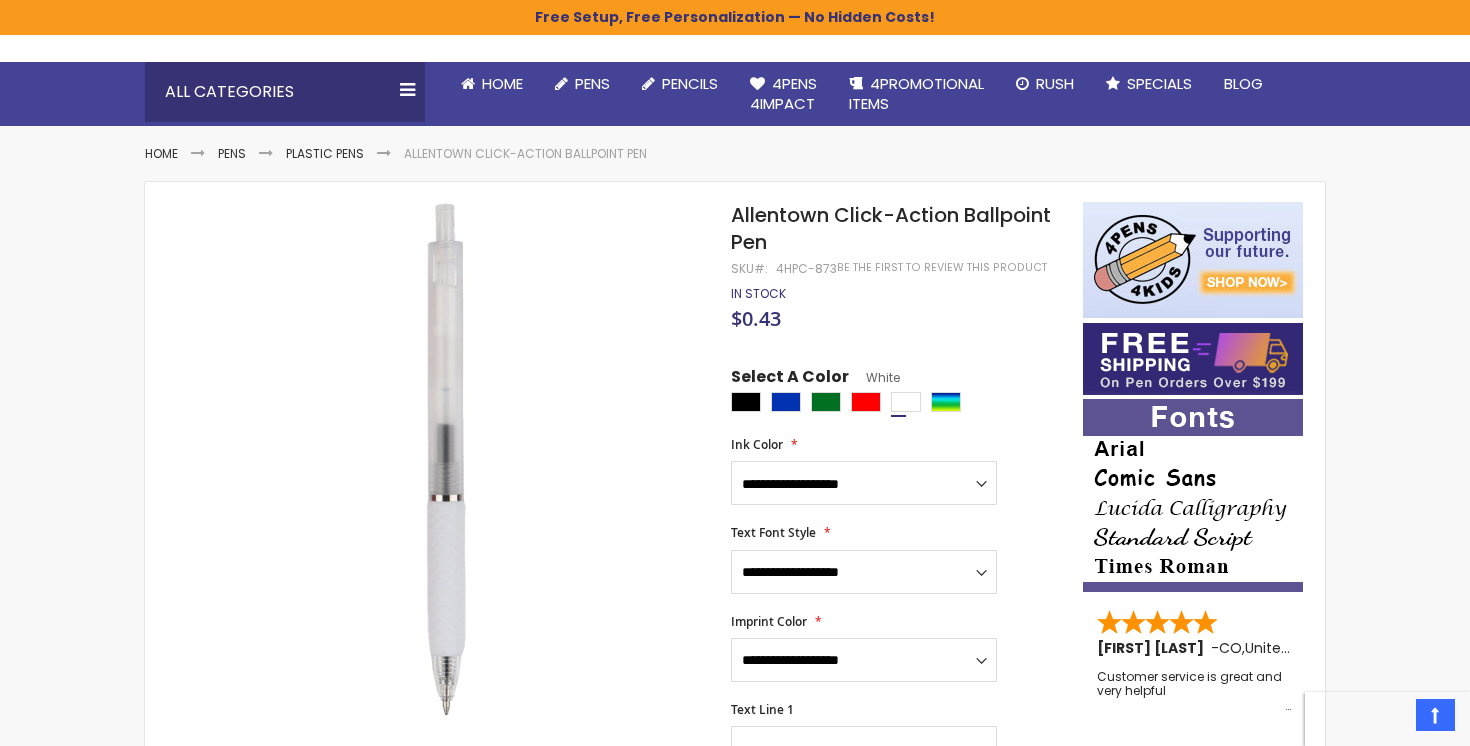 scroll, scrollTop: 186, scrollLeft: 0, axis: vertical 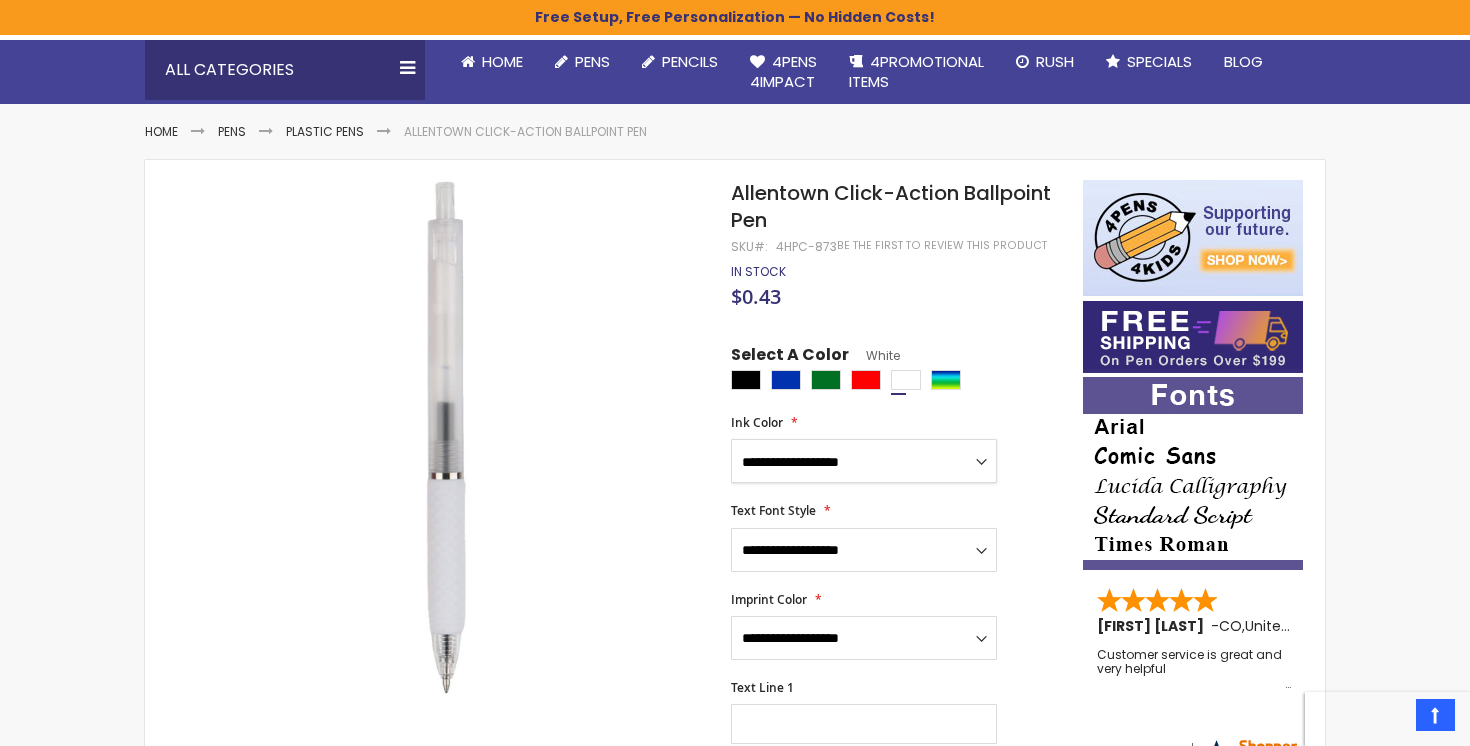 click on "**********" at bounding box center [864, 461] 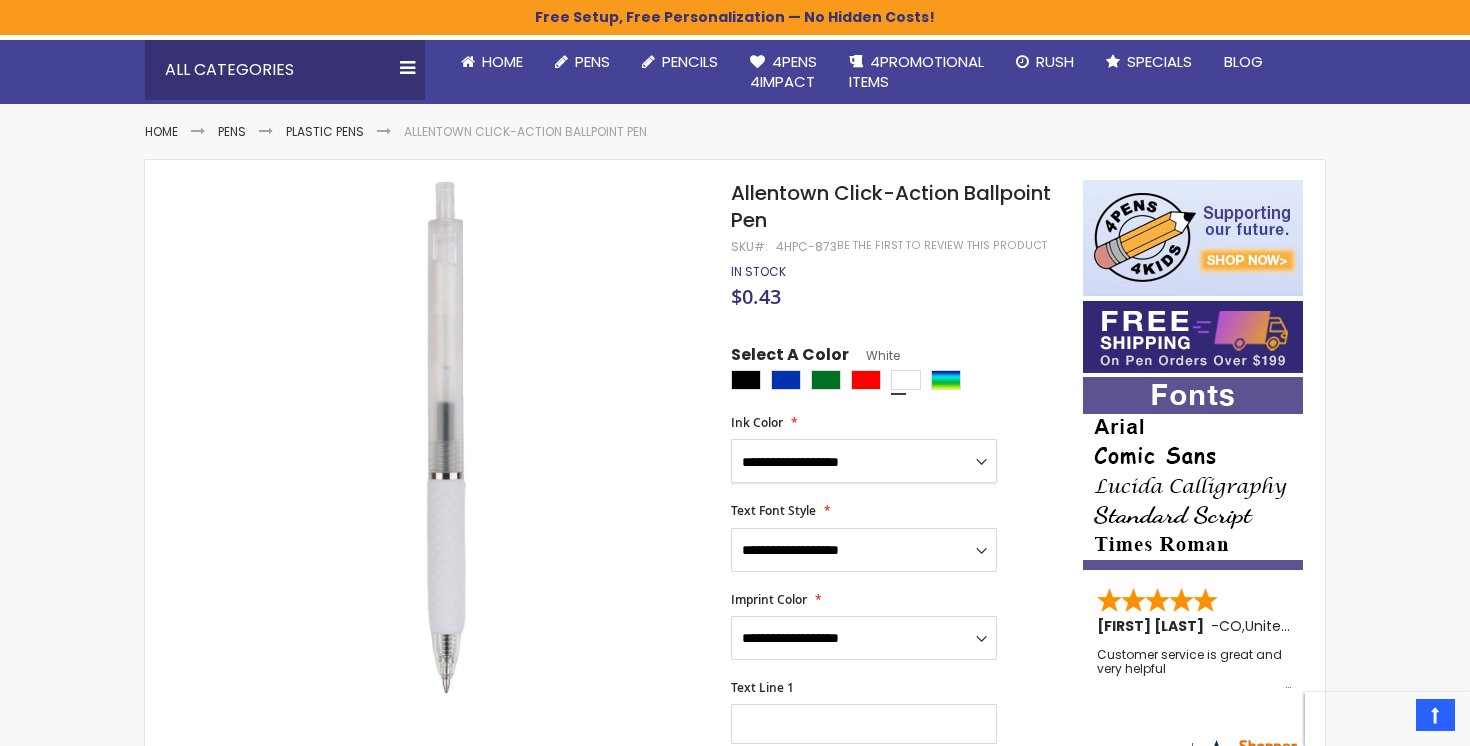 select on "*****" 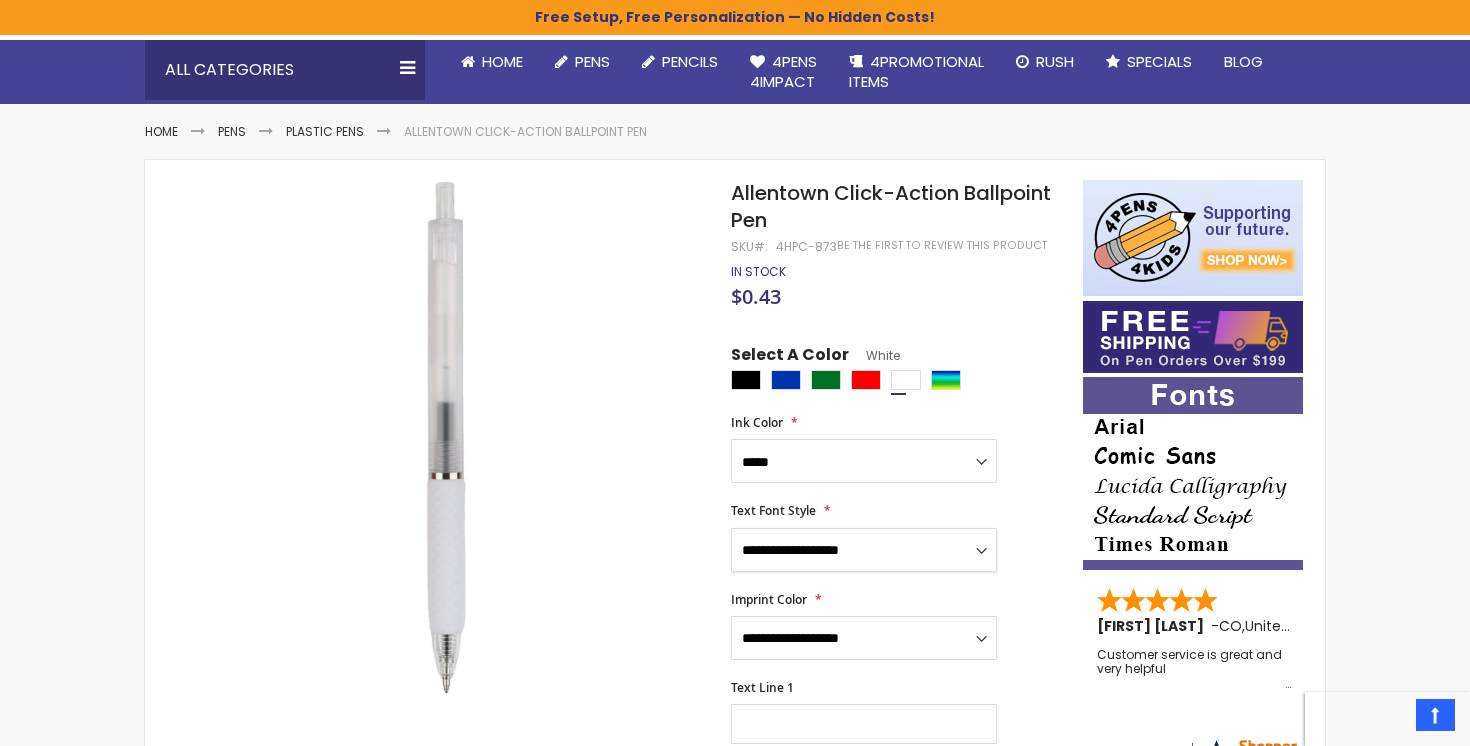 click on "**********" at bounding box center (864, 550) 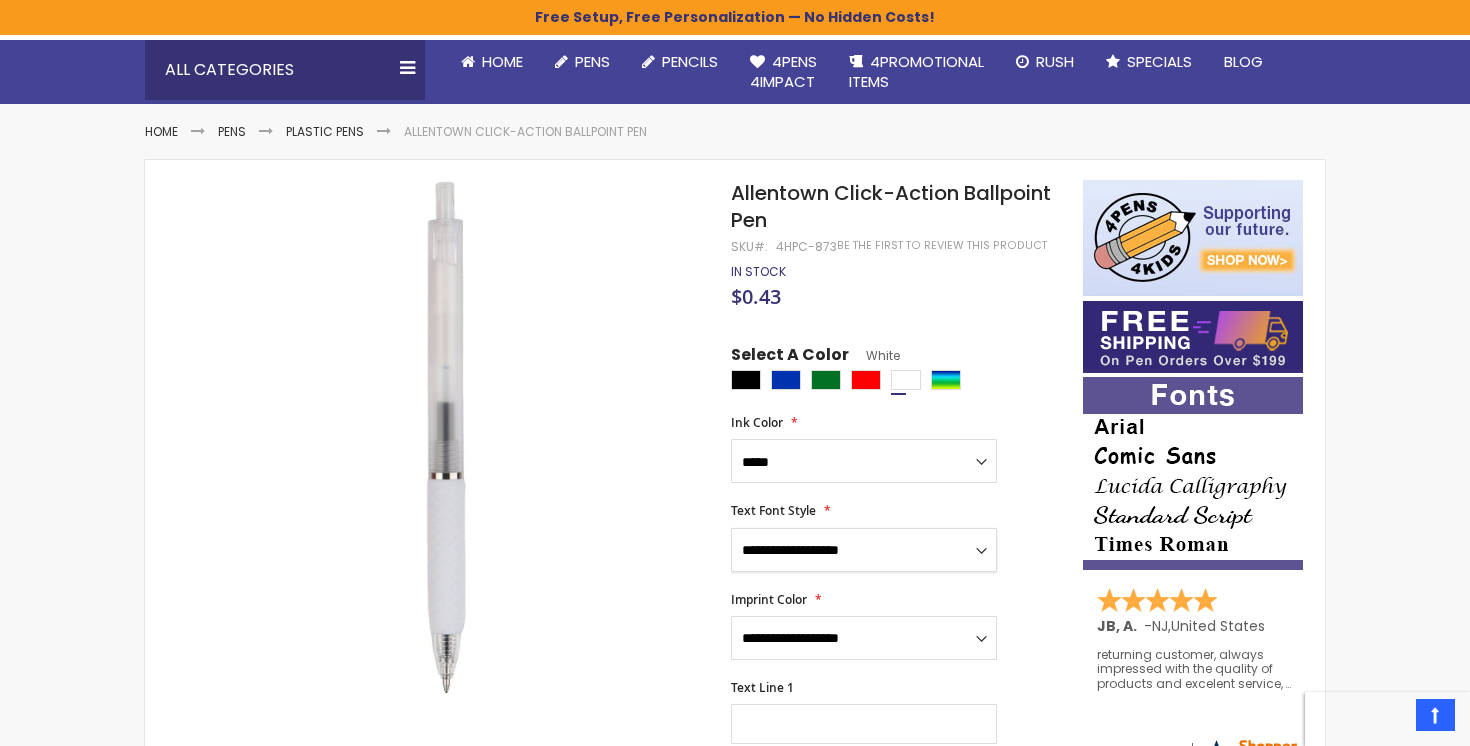 select on "*****" 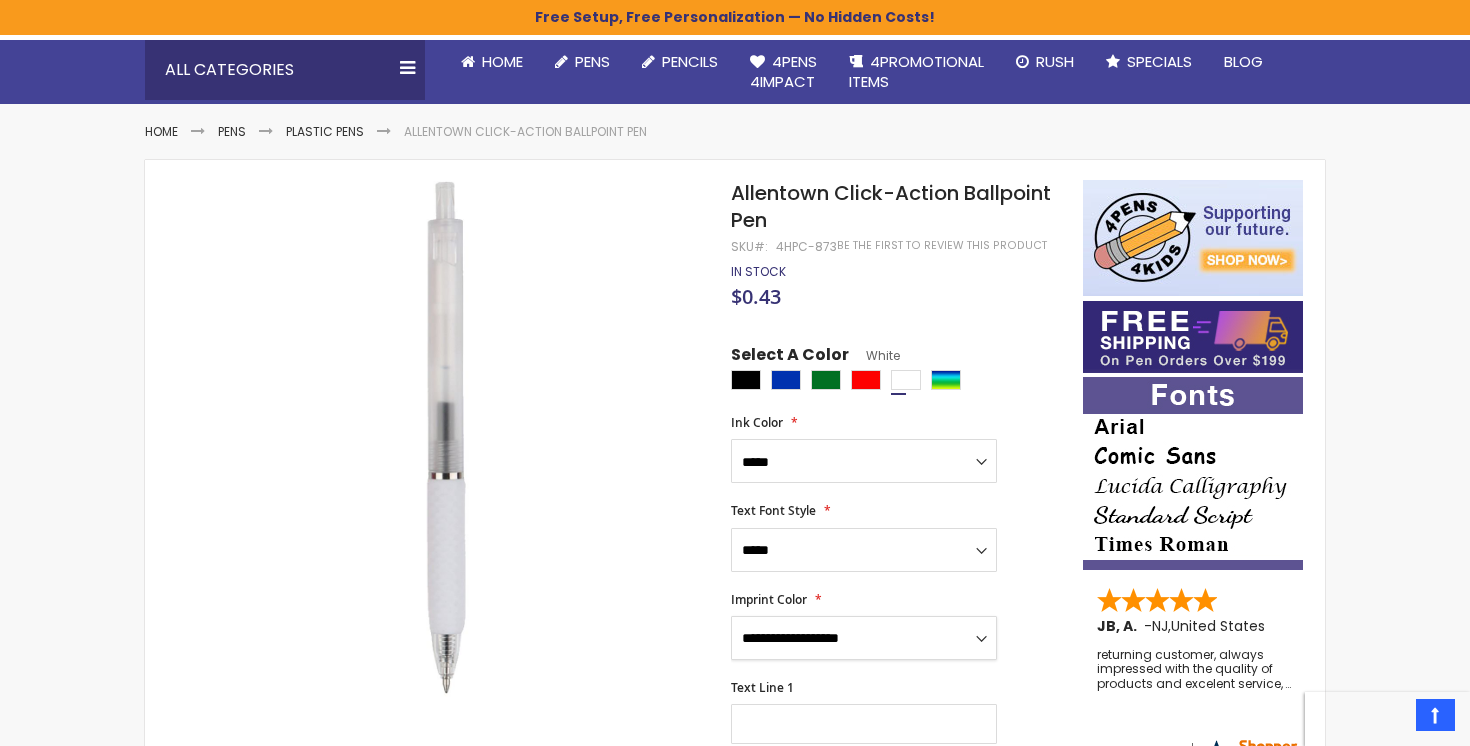 click on "**********" at bounding box center (864, 638) 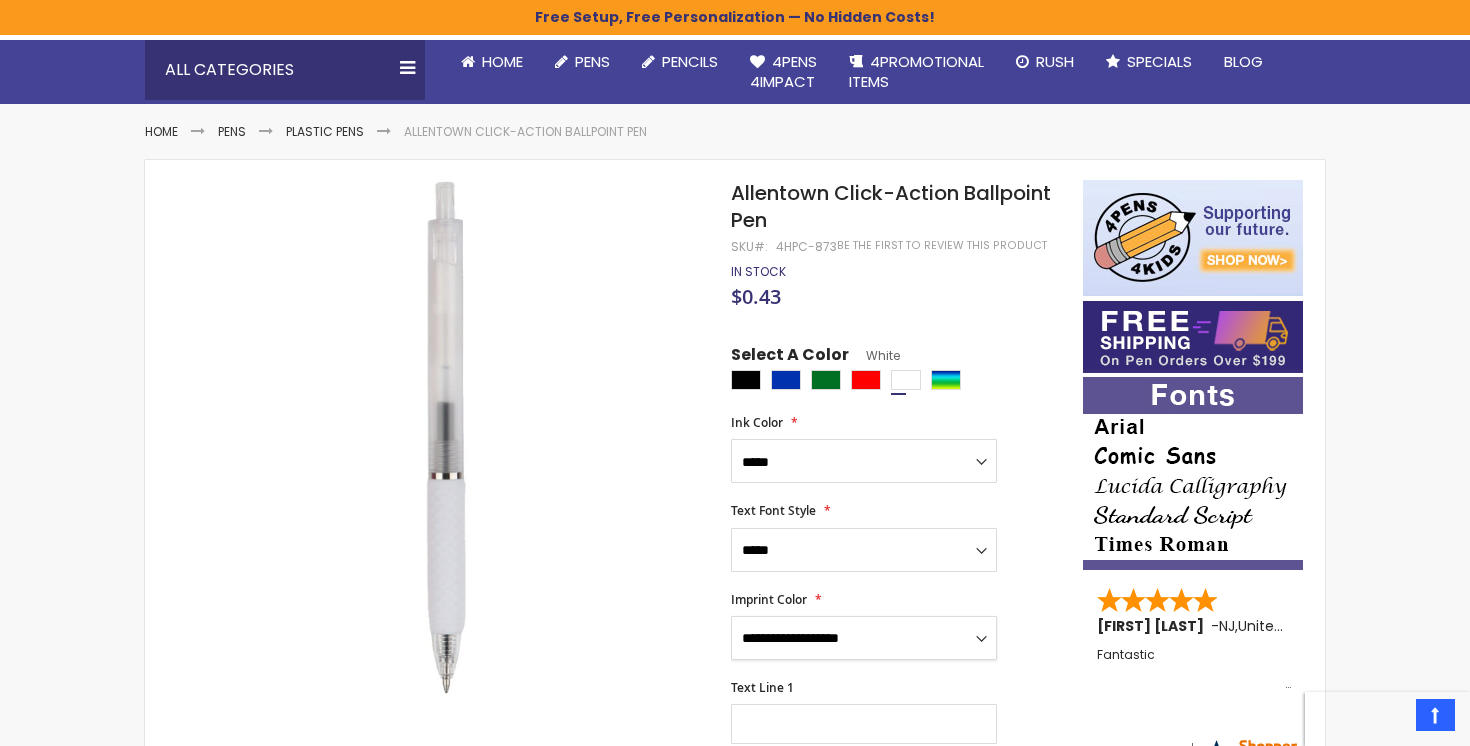 select on "*****" 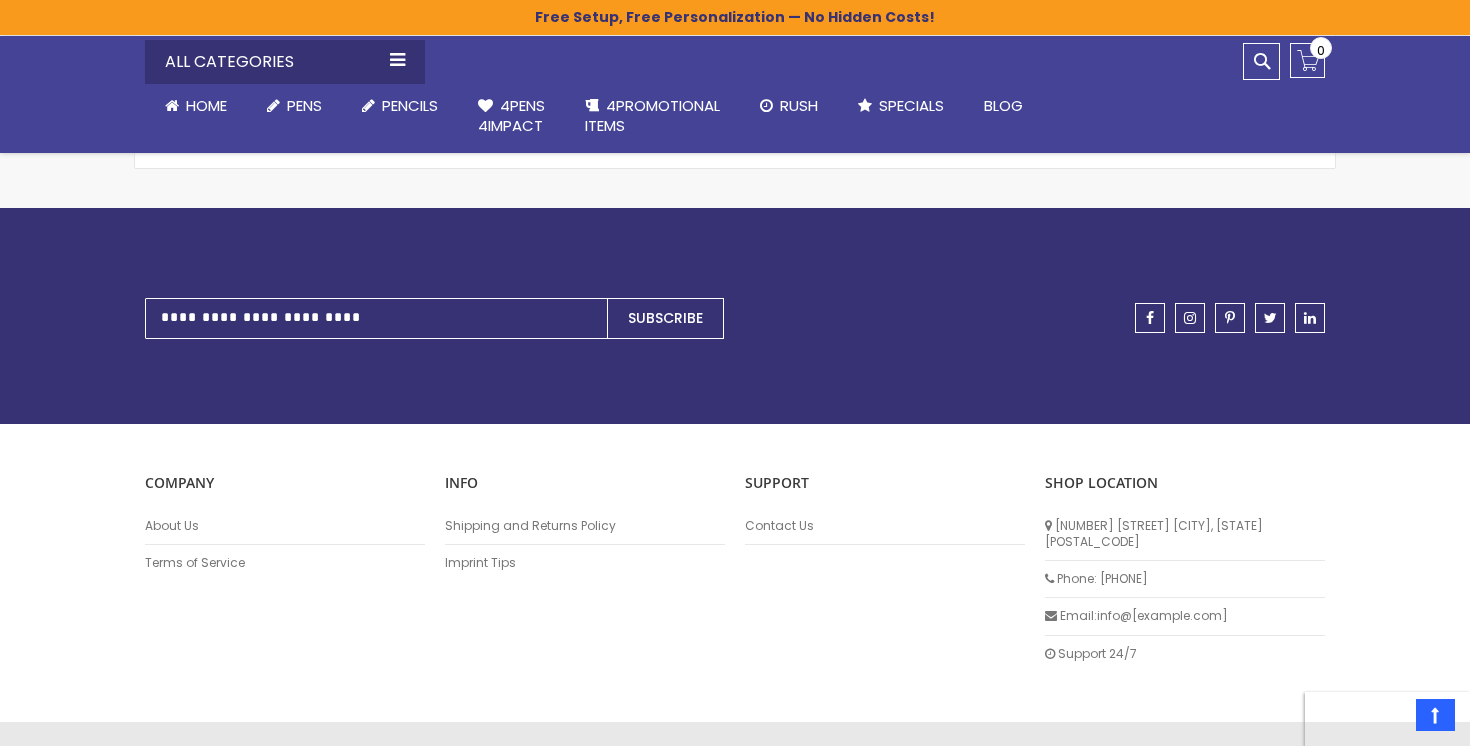 scroll, scrollTop: 2416, scrollLeft: 0, axis: vertical 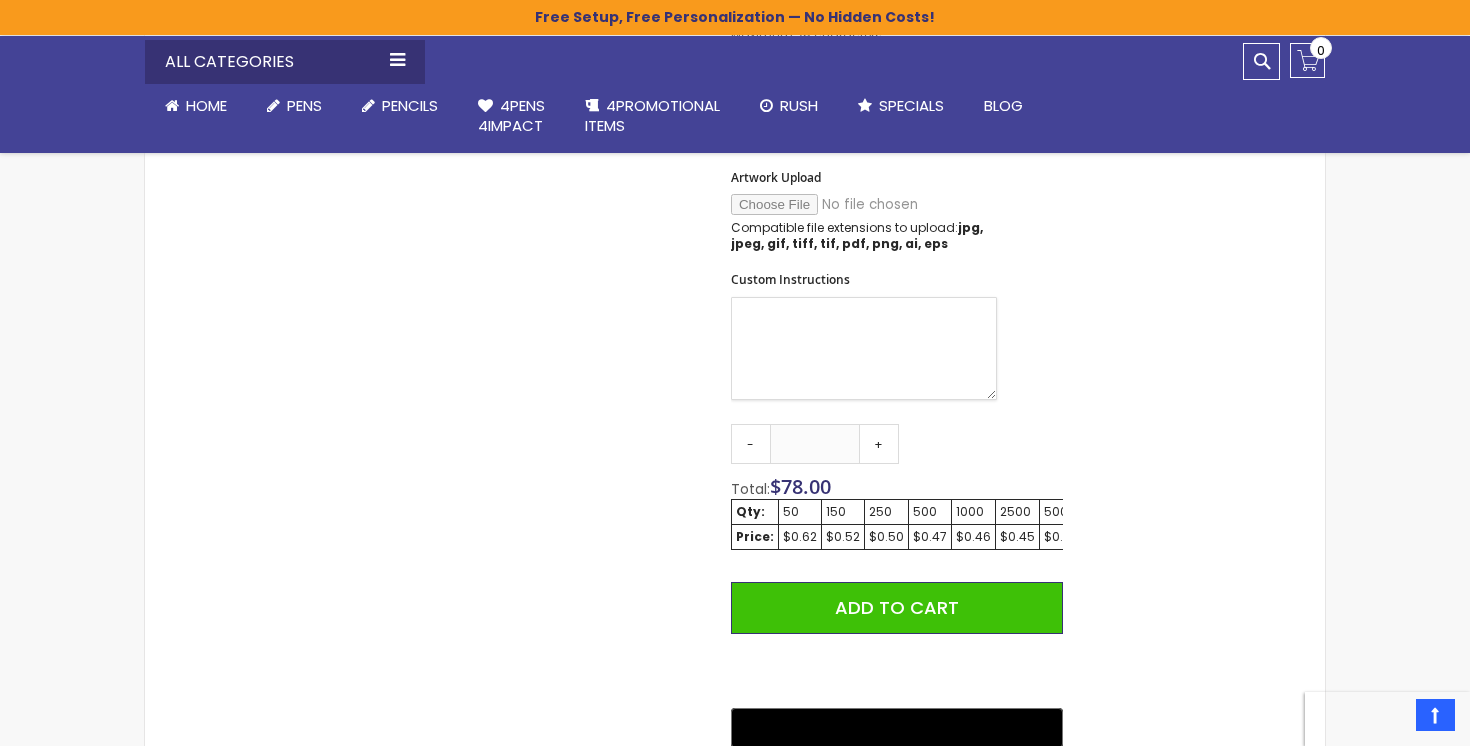click on "Custom Instructions" at bounding box center [864, 348] 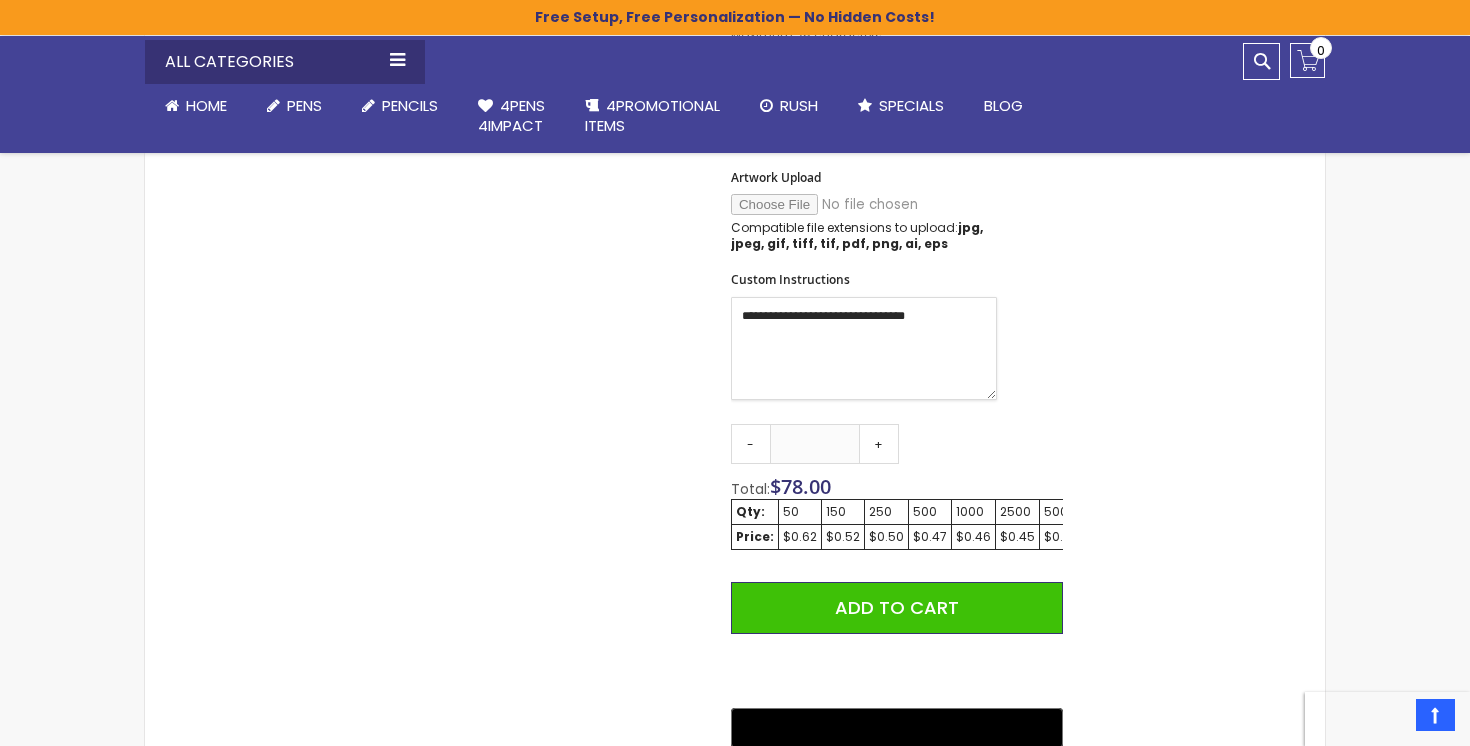 click on "**********" at bounding box center [864, 348] 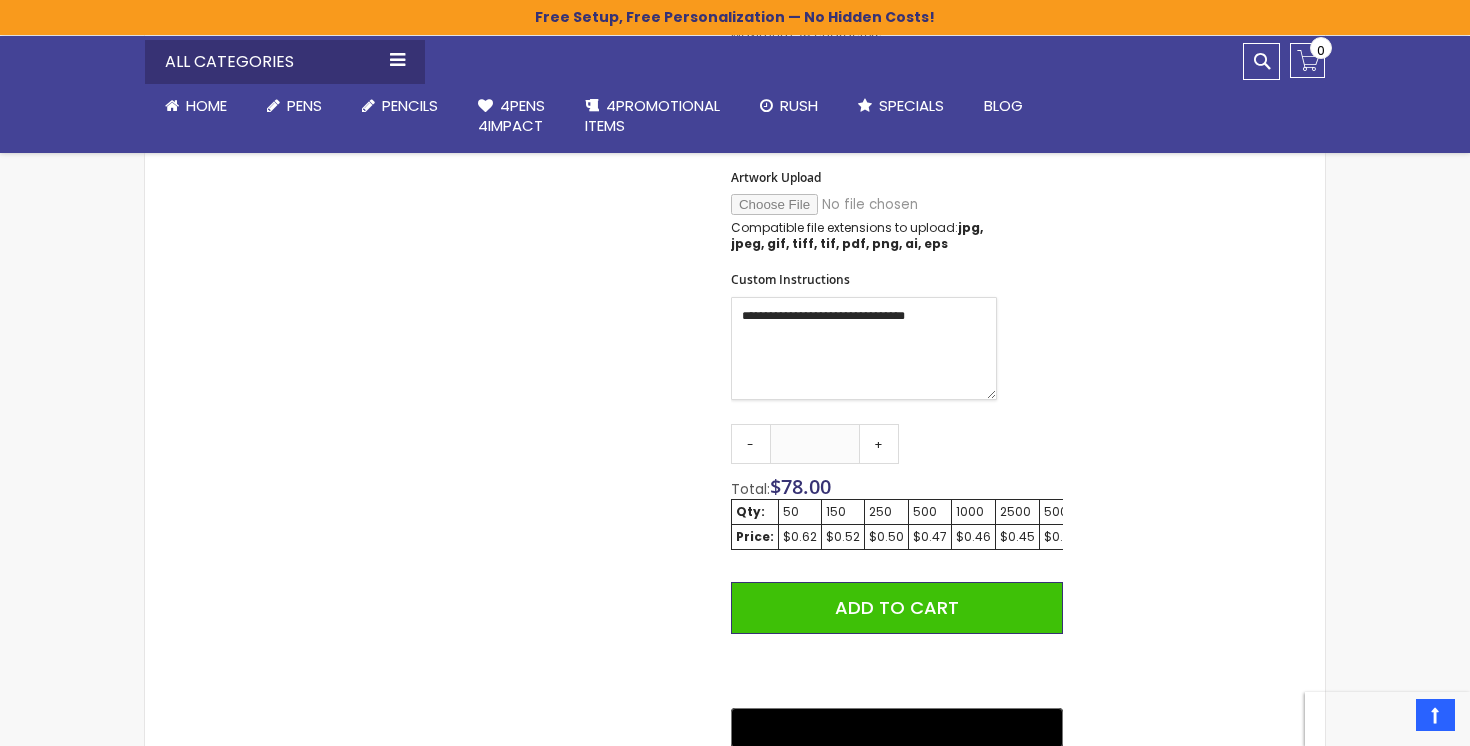 click on "**********" at bounding box center [864, 348] 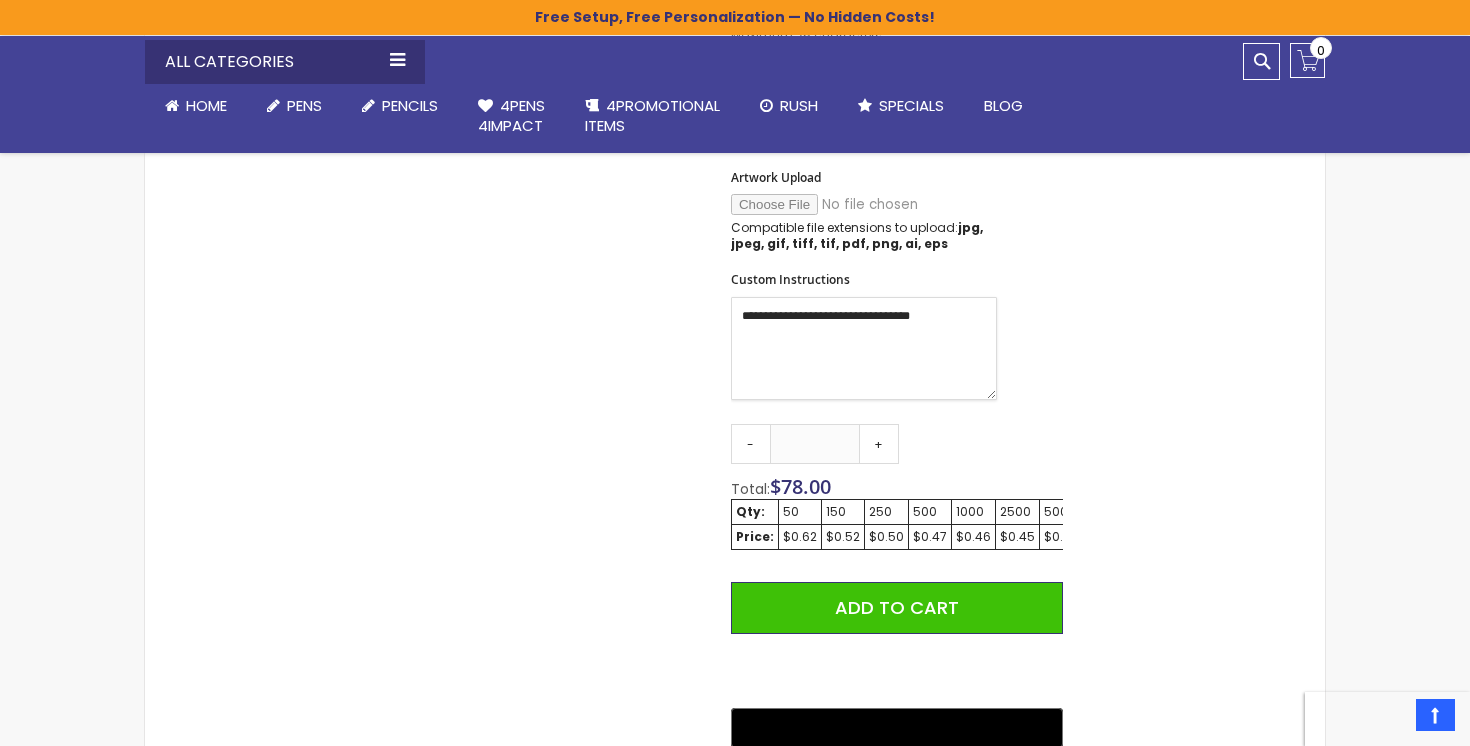 click on "**********" at bounding box center (864, 348) 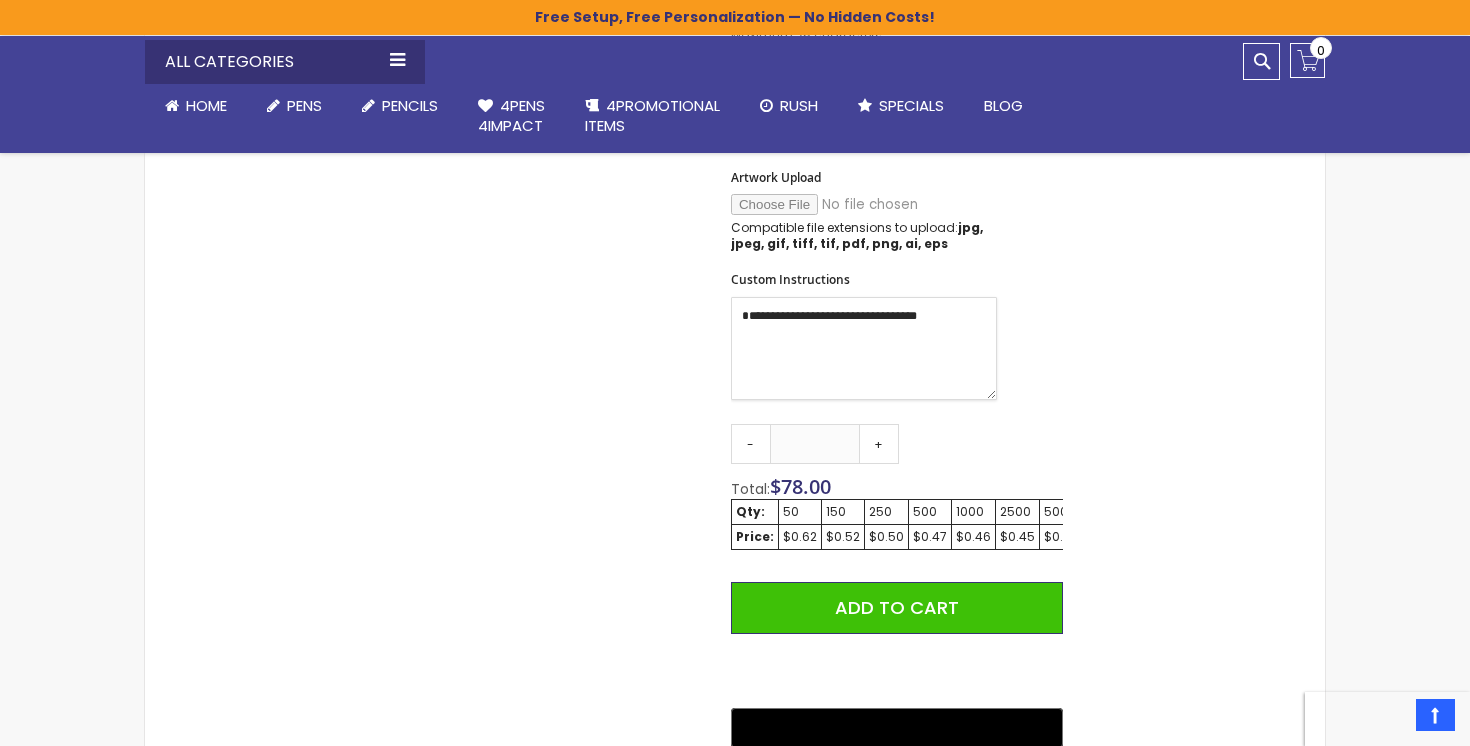 click on "**********" at bounding box center (864, 348) 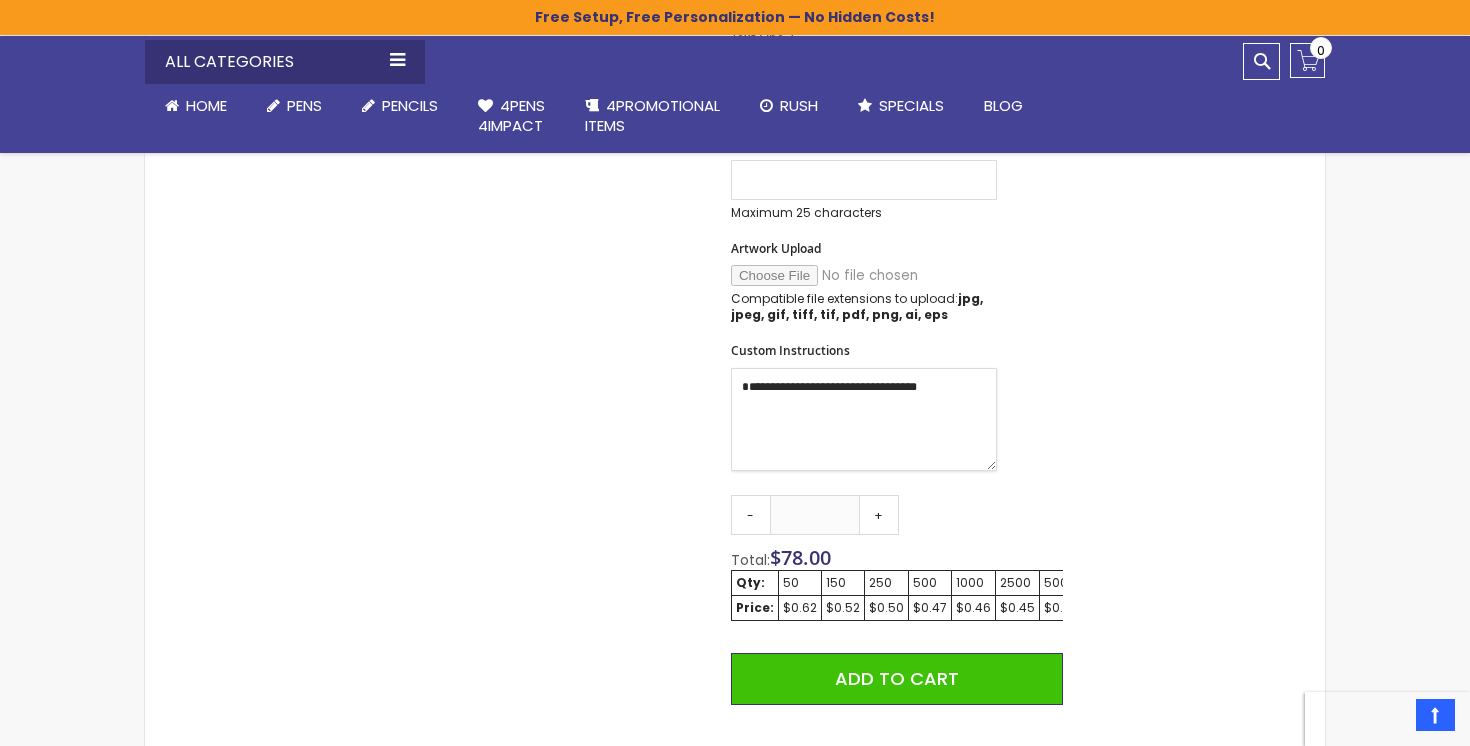 scroll, scrollTop: 930, scrollLeft: 0, axis: vertical 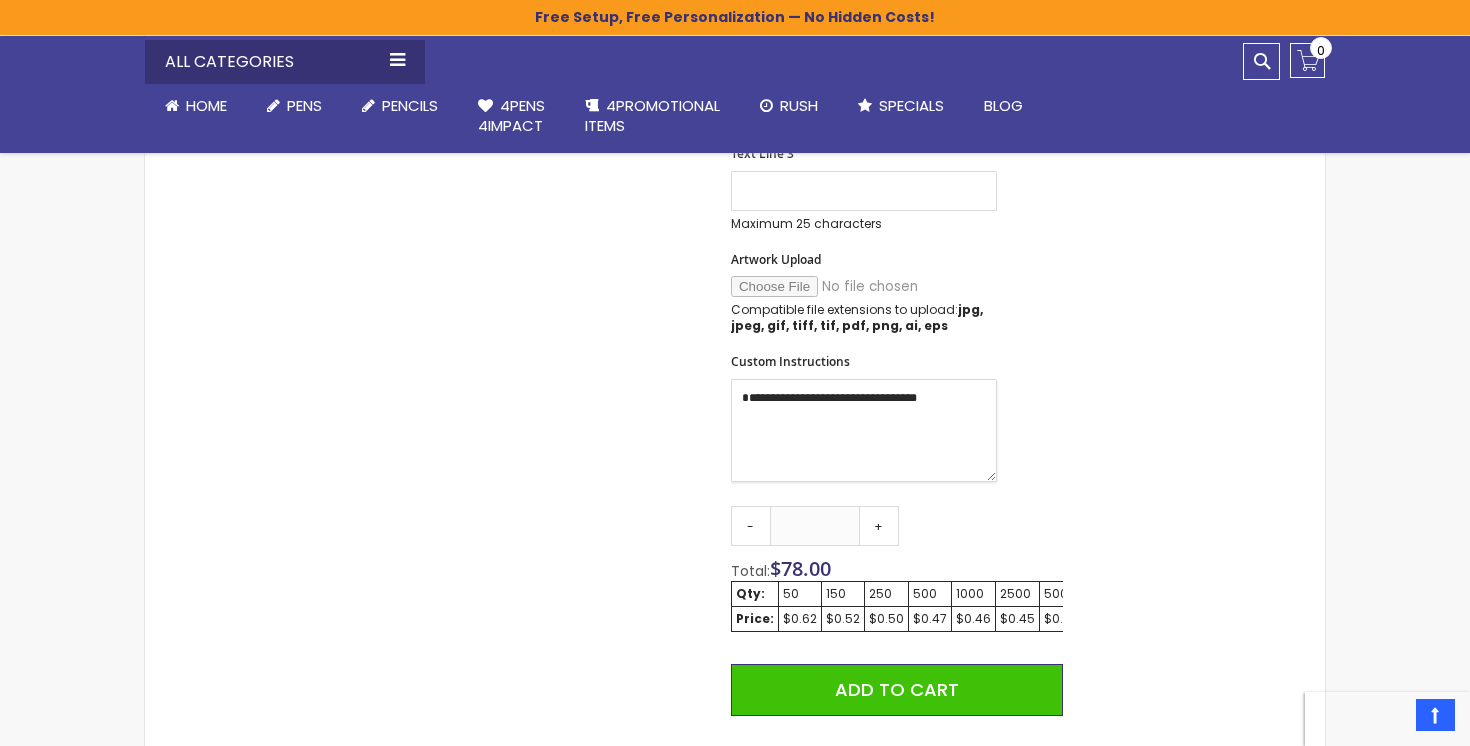 type on "**********" 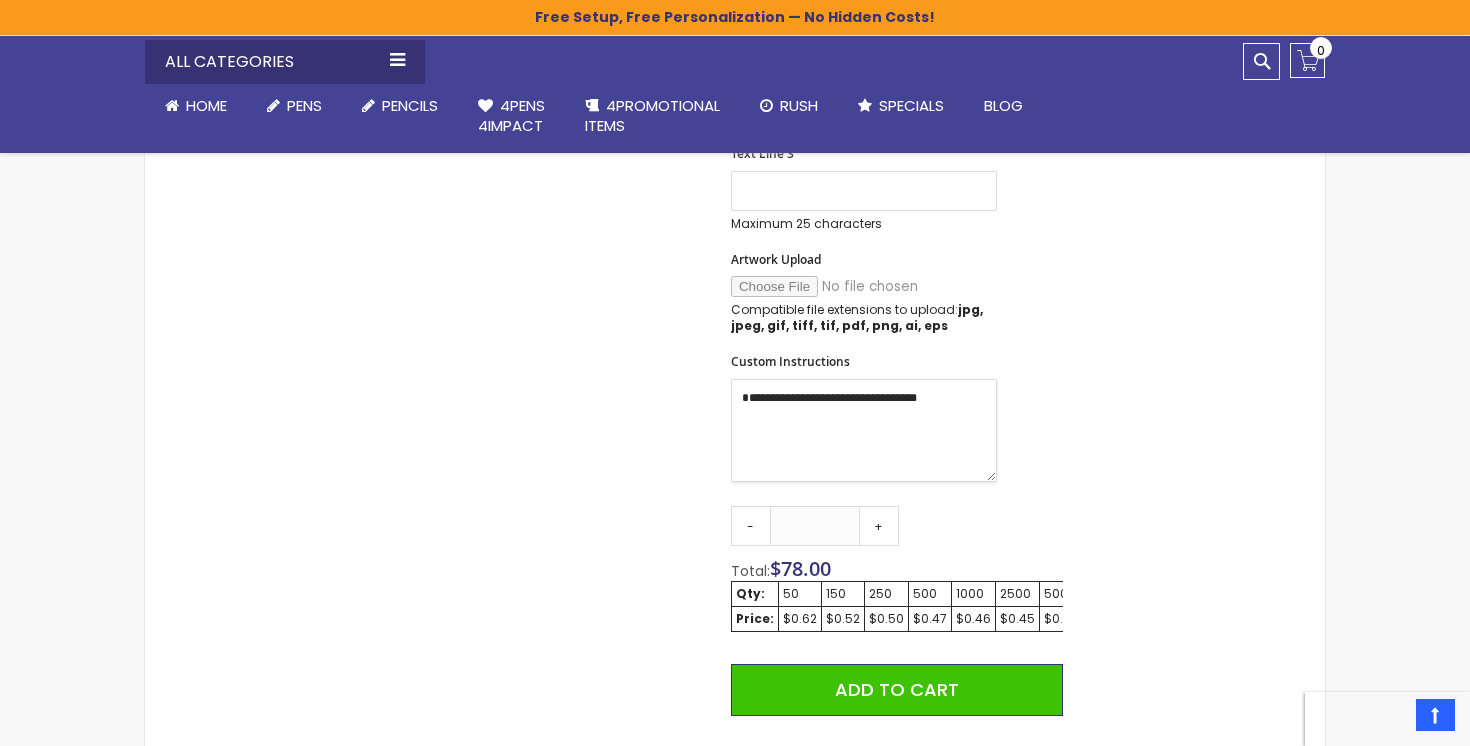 drag, startPoint x: 947, startPoint y: 418, endPoint x: 725, endPoint y: 389, distance: 223.88614 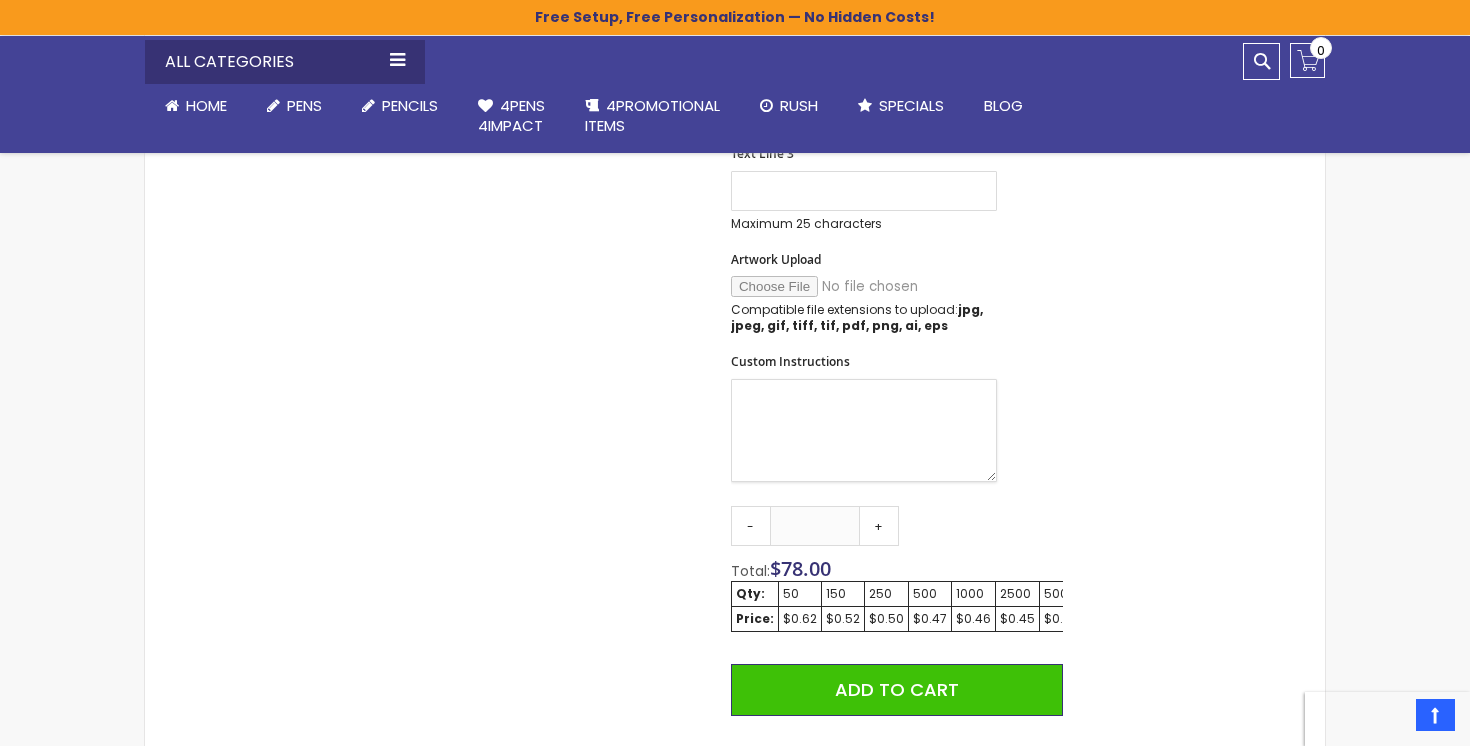 paste on "**********" 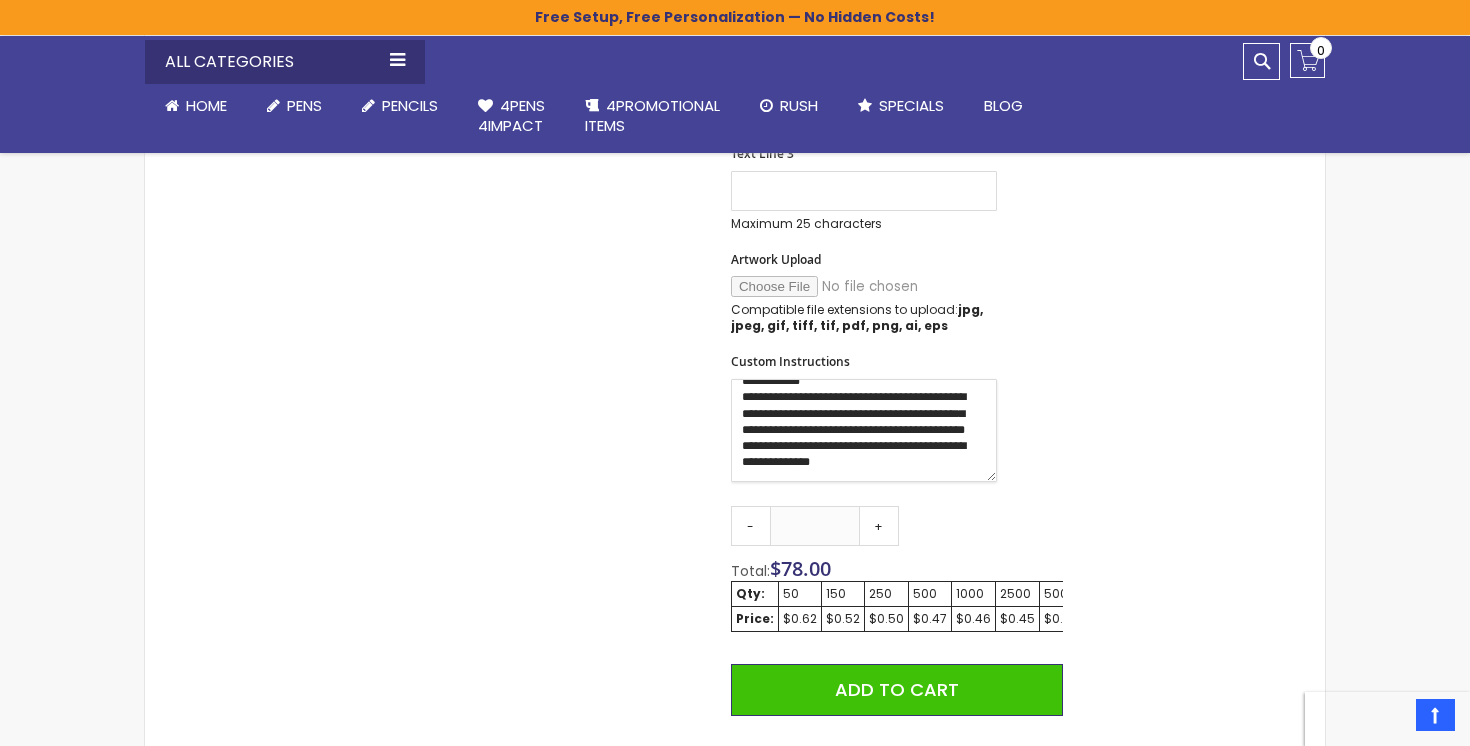 scroll, scrollTop: 0, scrollLeft: 0, axis: both 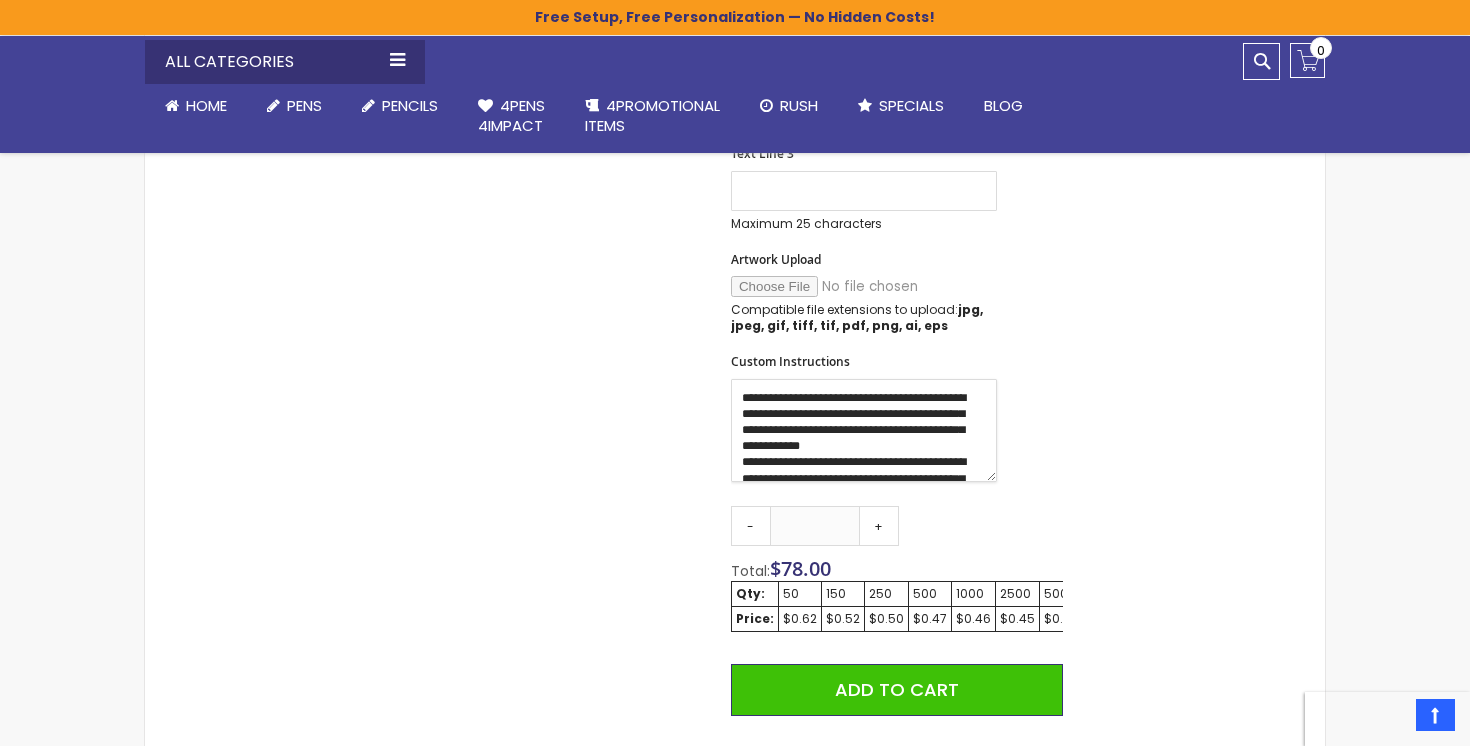 click on "**********" at bounding box center (864, 430) 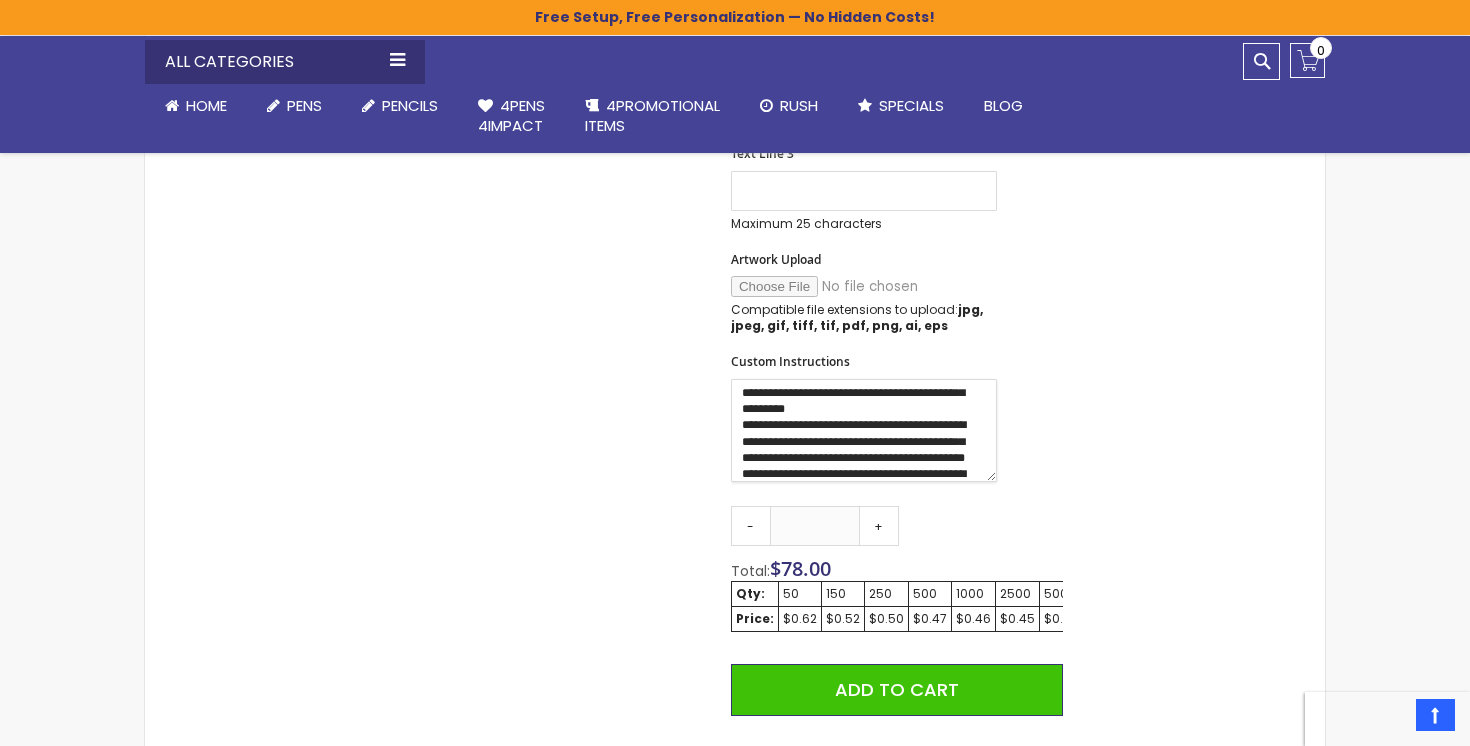 scroll, scrollTop: 38, scrollLeft: 0, axis: vertical 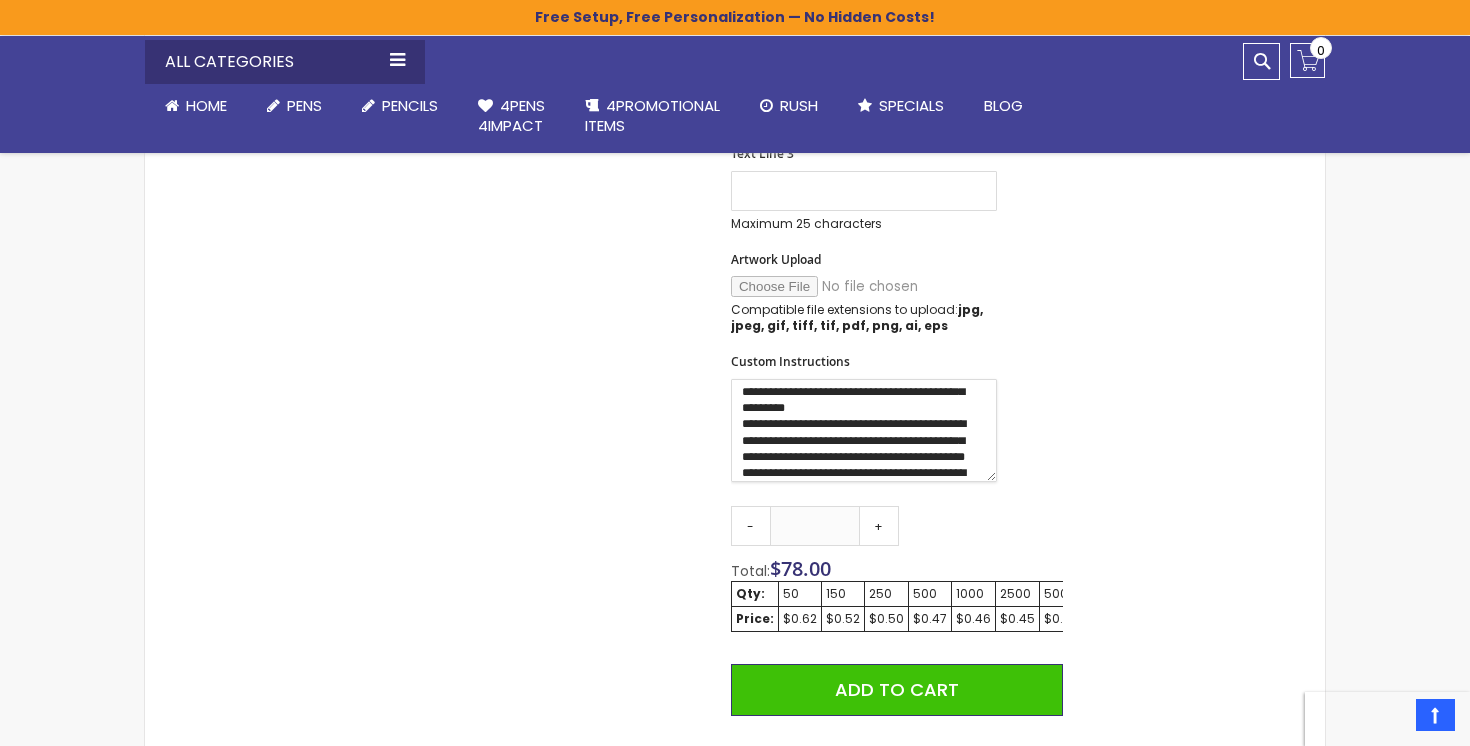 drag, startPoint x: 865, startPoint y: 472, endPoint x: 924, endPoint y: 461, distance: 60.016663 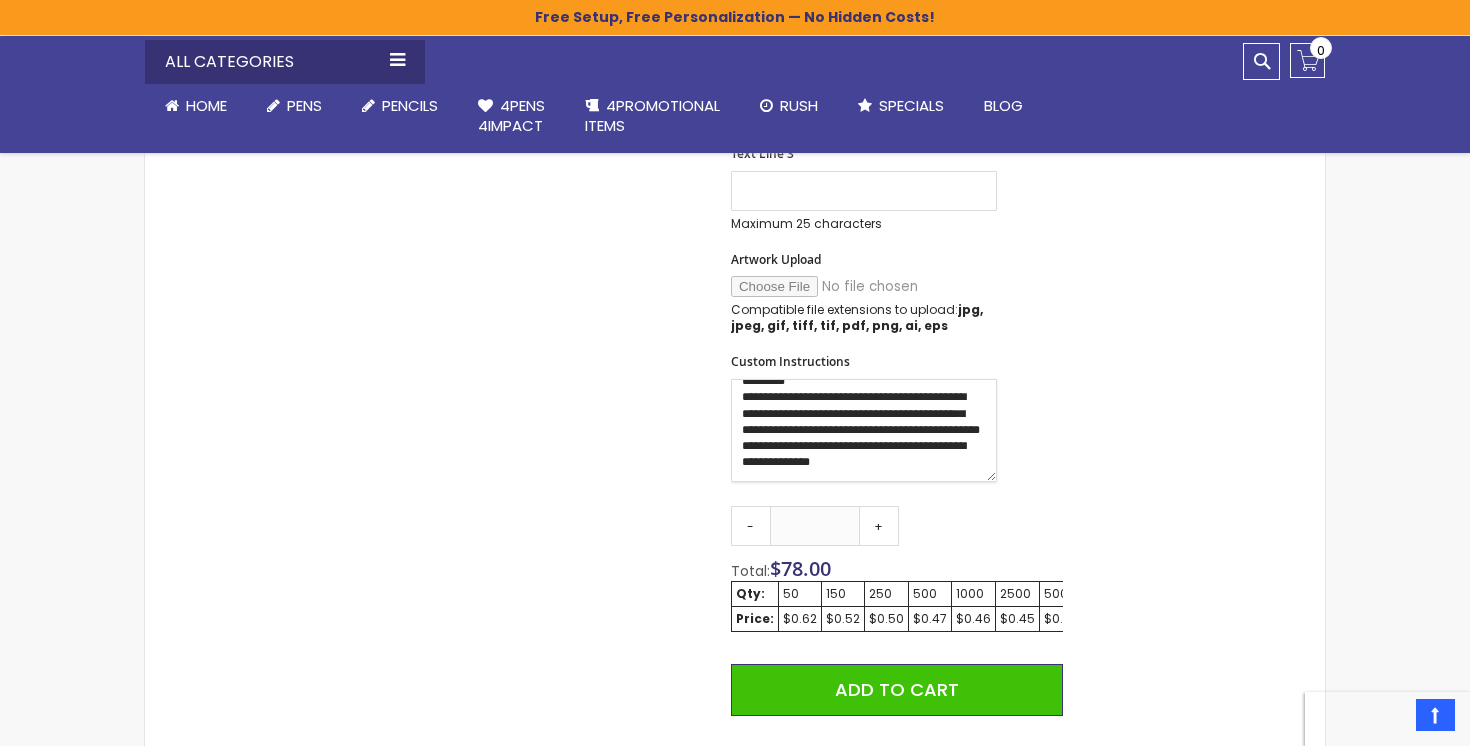 scroll, scrollTop: 81, scrollLeft: 0, axis: vertical 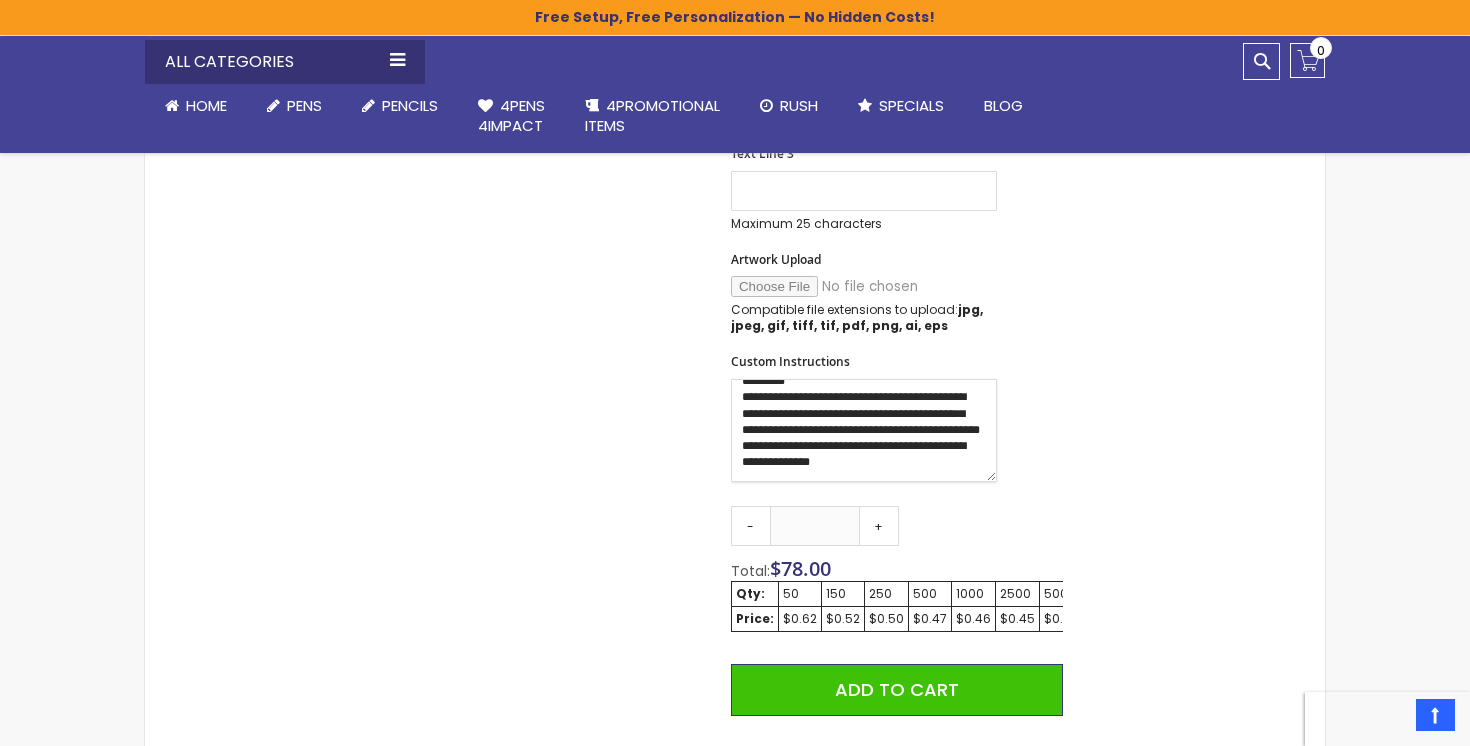click on "**********" at bounding box center (864, 430) 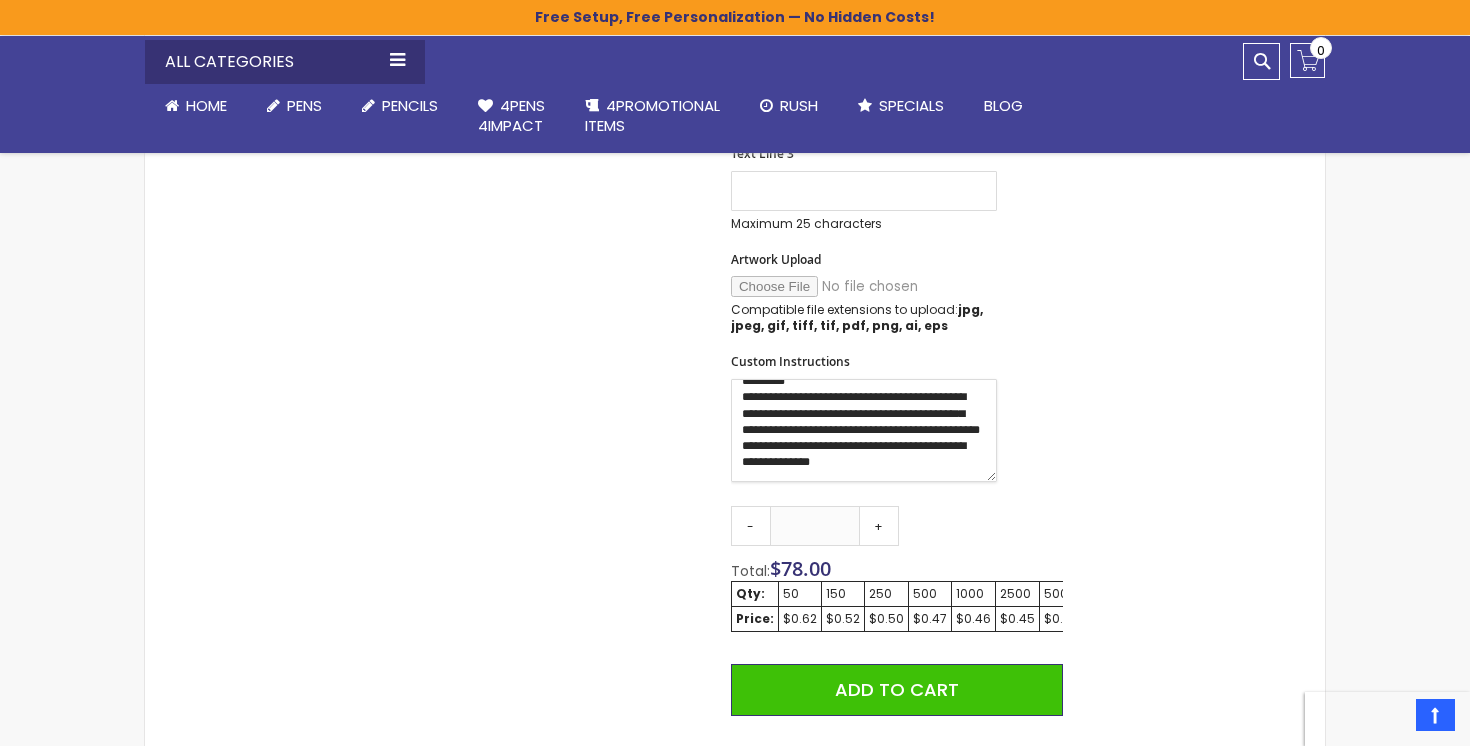 click on "**********" at bounding box center [864, 430] 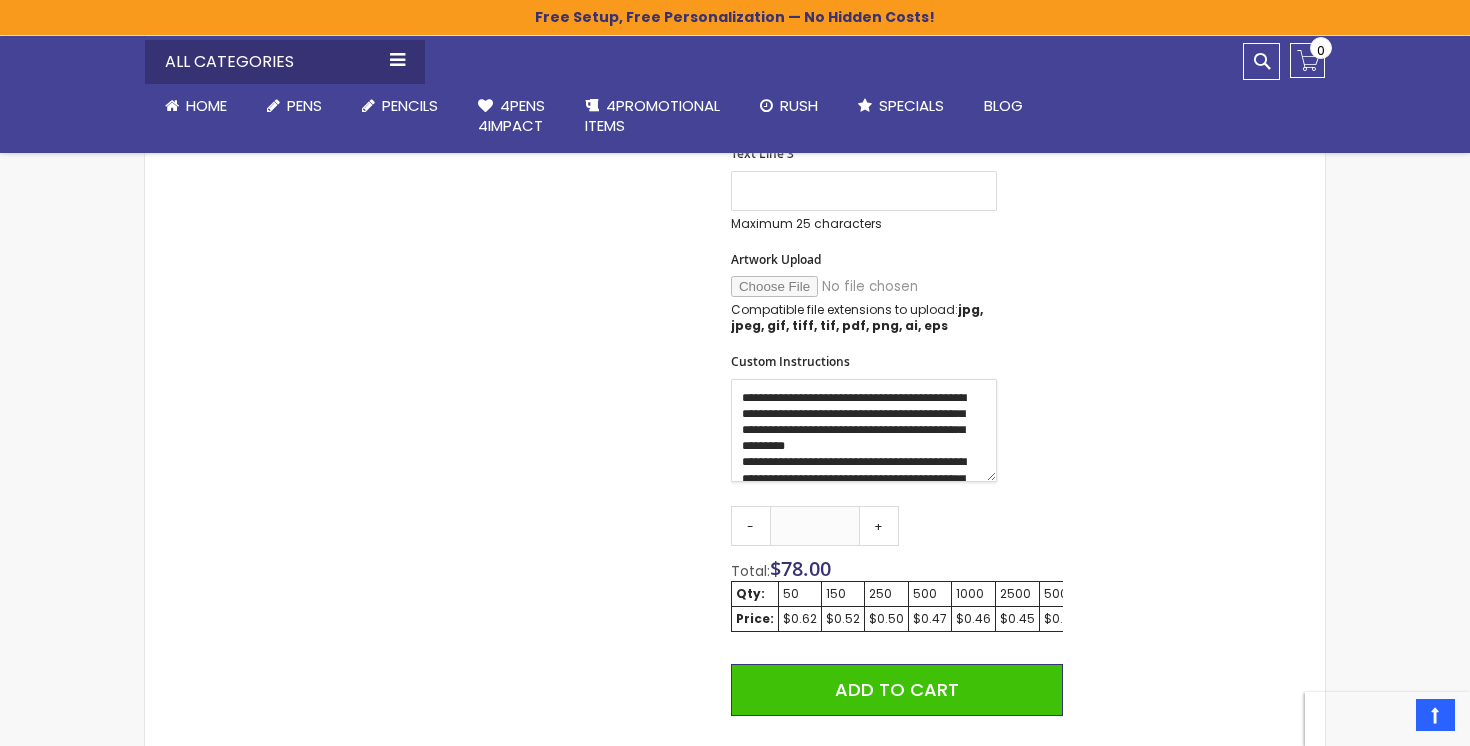 scroll, scrollTop: 81, scrollLeft: 0, axis: vertical 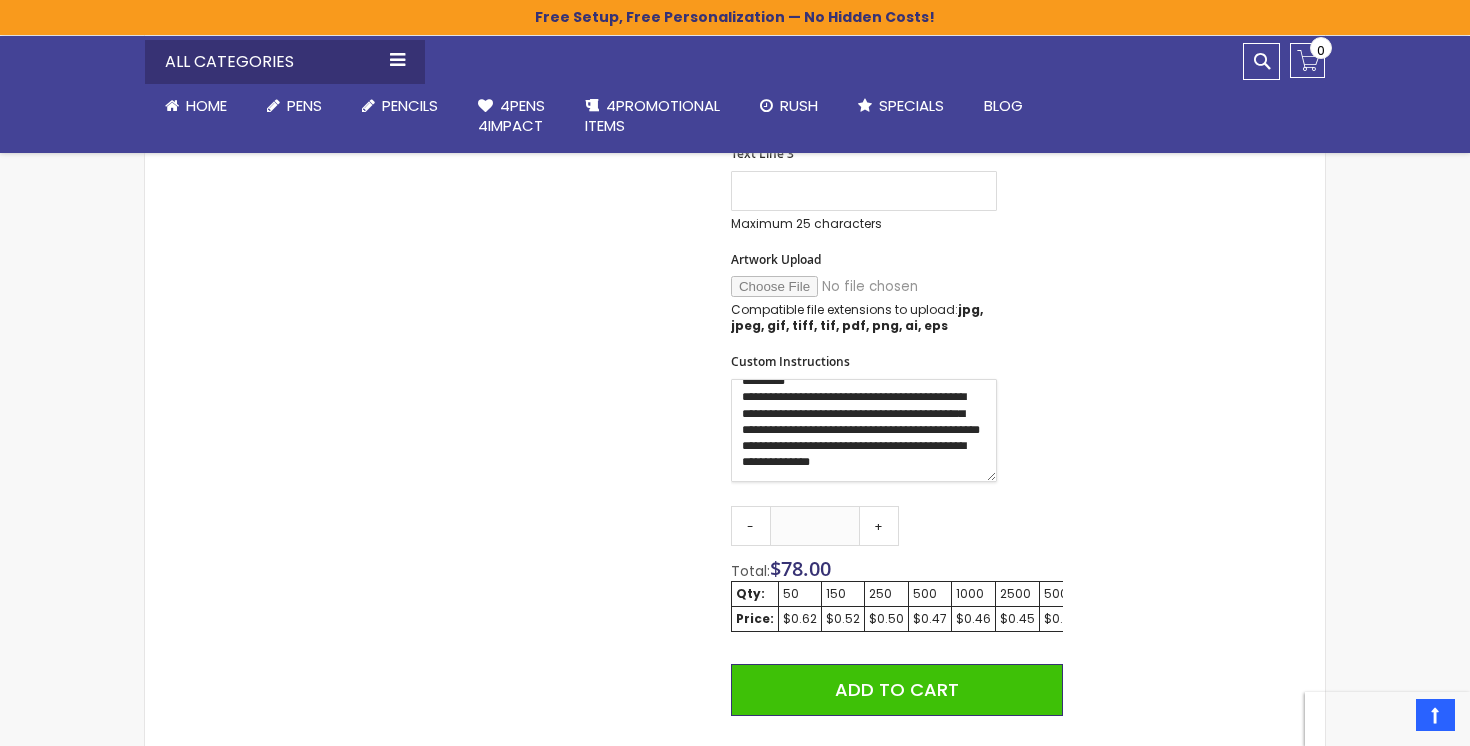 click on "**********" at bounding box center (864, 430) 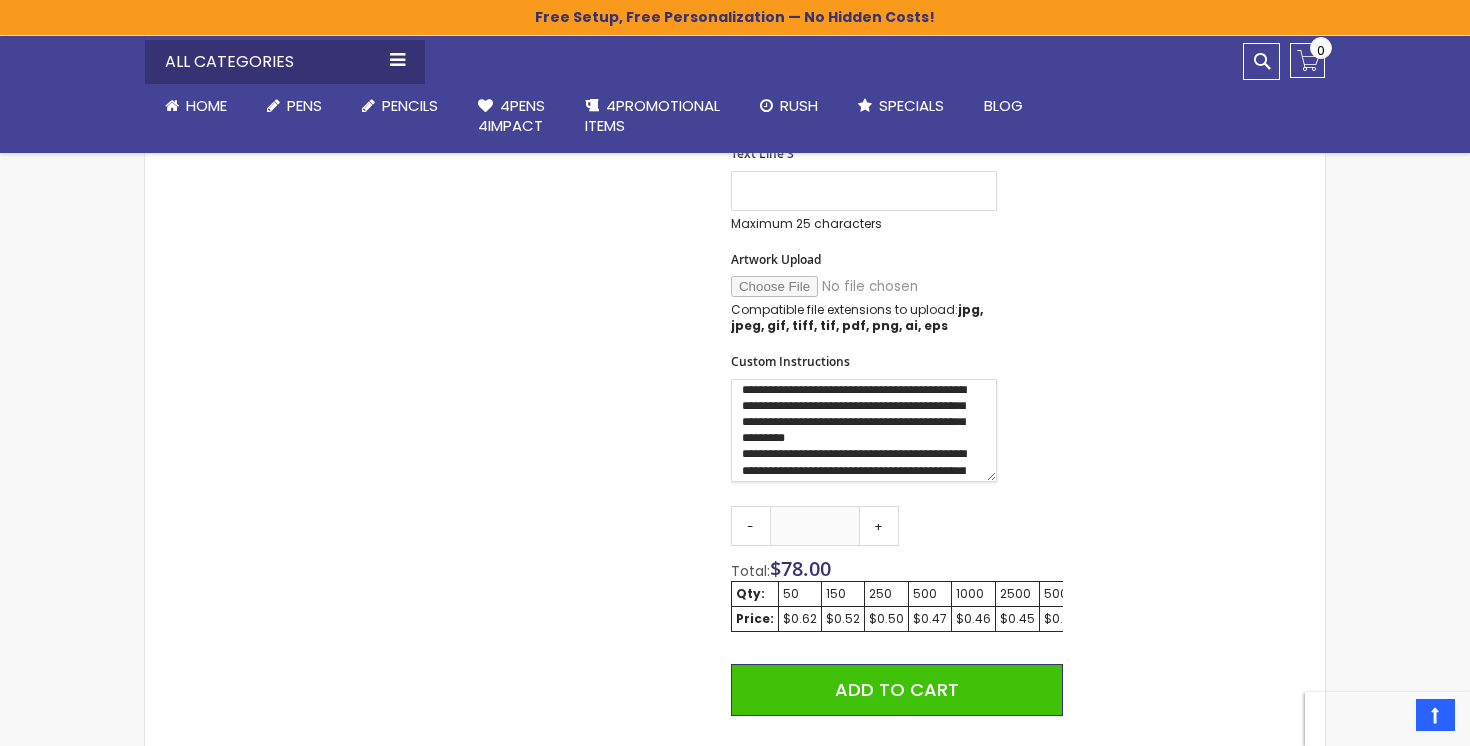 scroll, scrollTop: 0, scrollLeft: 0, axis: both 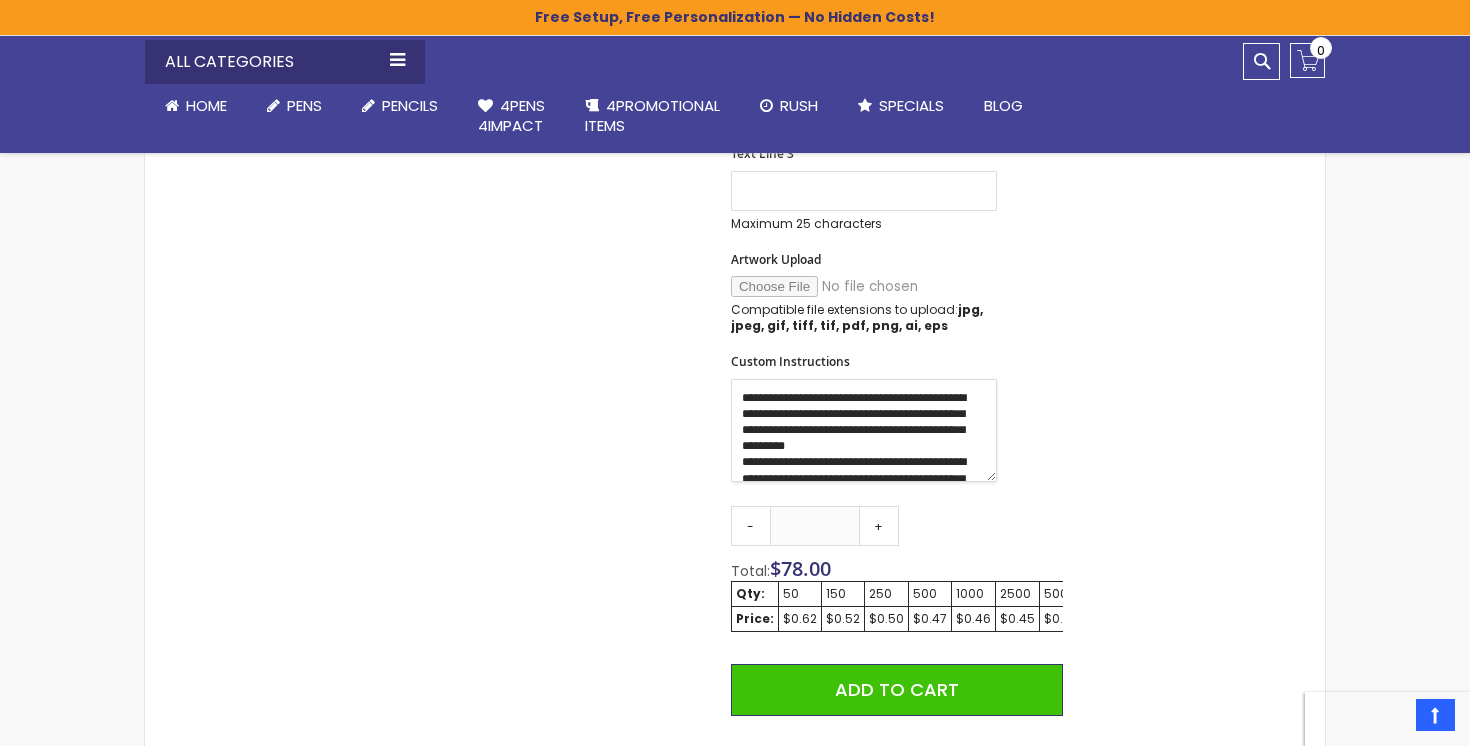 type on "**********" 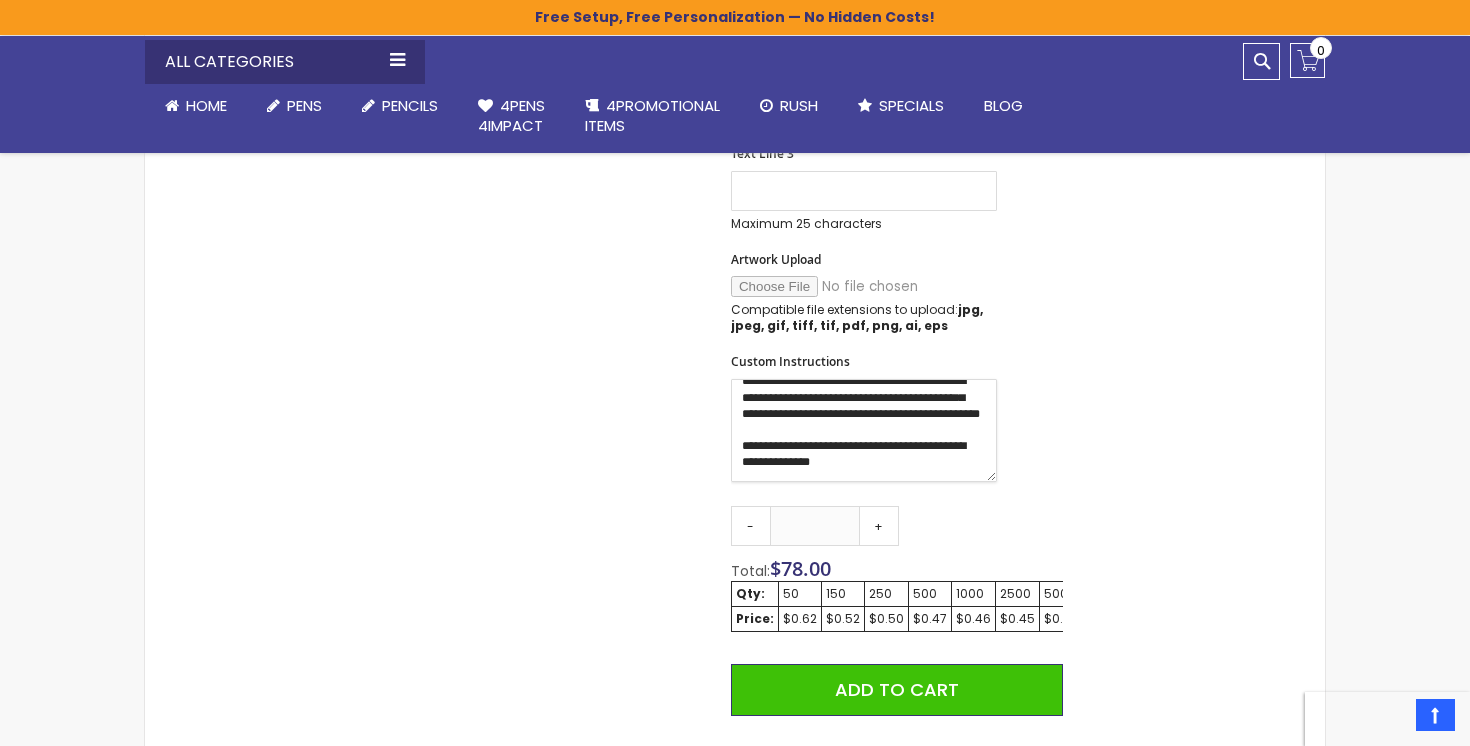 scroll, scrollTop: 0, scrollLeft: 0, axis: both 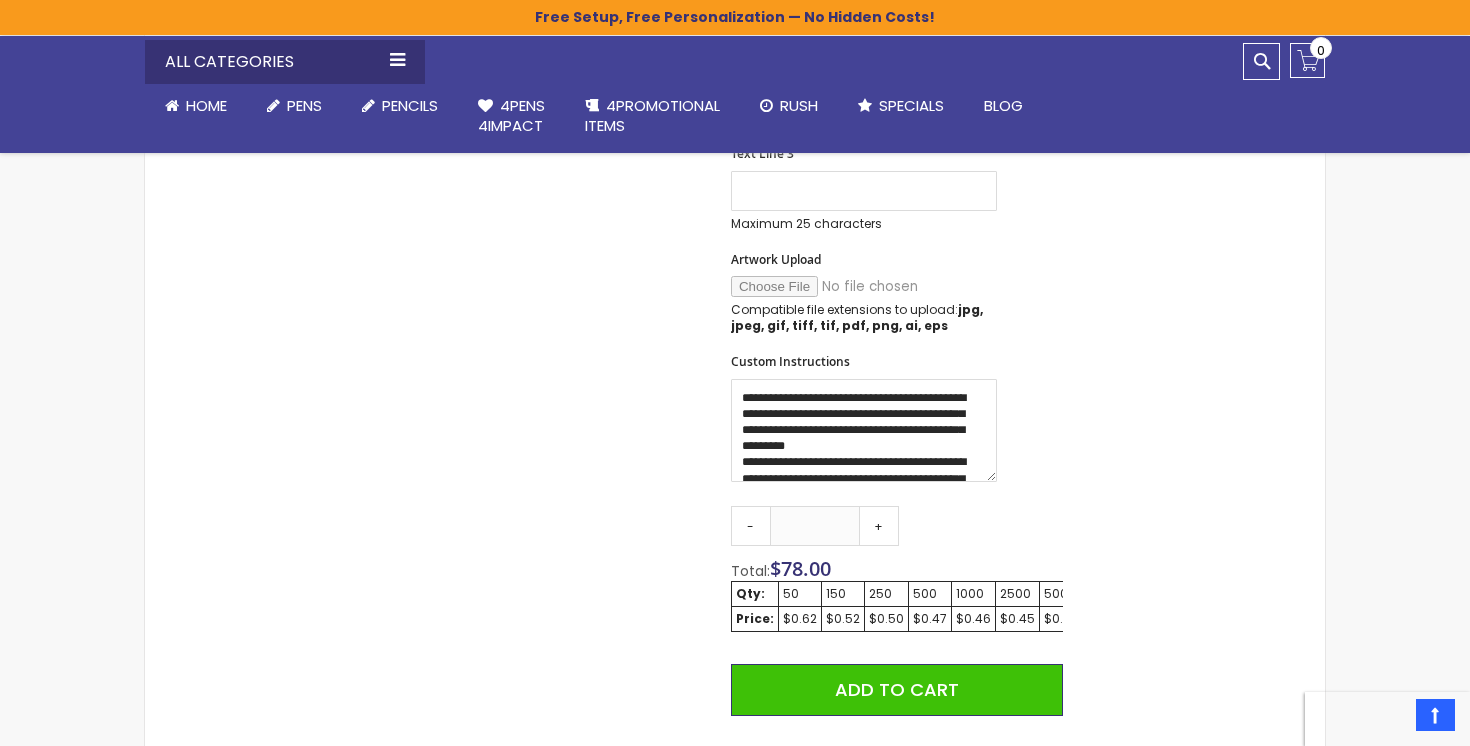 click on "Skip to the end of the images gallery
Skip to the beginning of the images gallery
Allentown Click-Action Ballpoint Pen
SKU
4HPC-873
Be the first to review this product
In stock
Only  %1  left
$0.43
****" at bounding box center [614, 322] 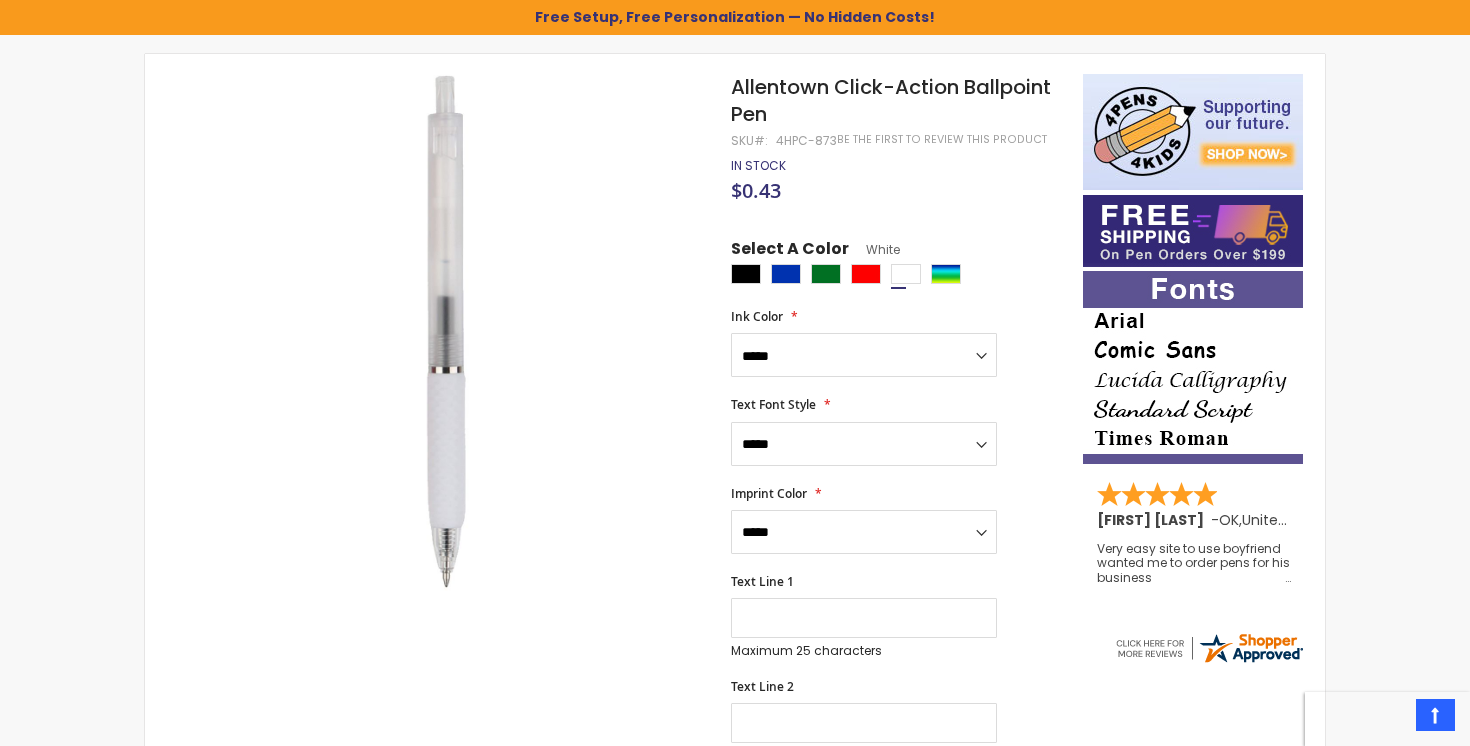 scroll, scrollTop: 291, scrollLeft: 0, axis: vertical 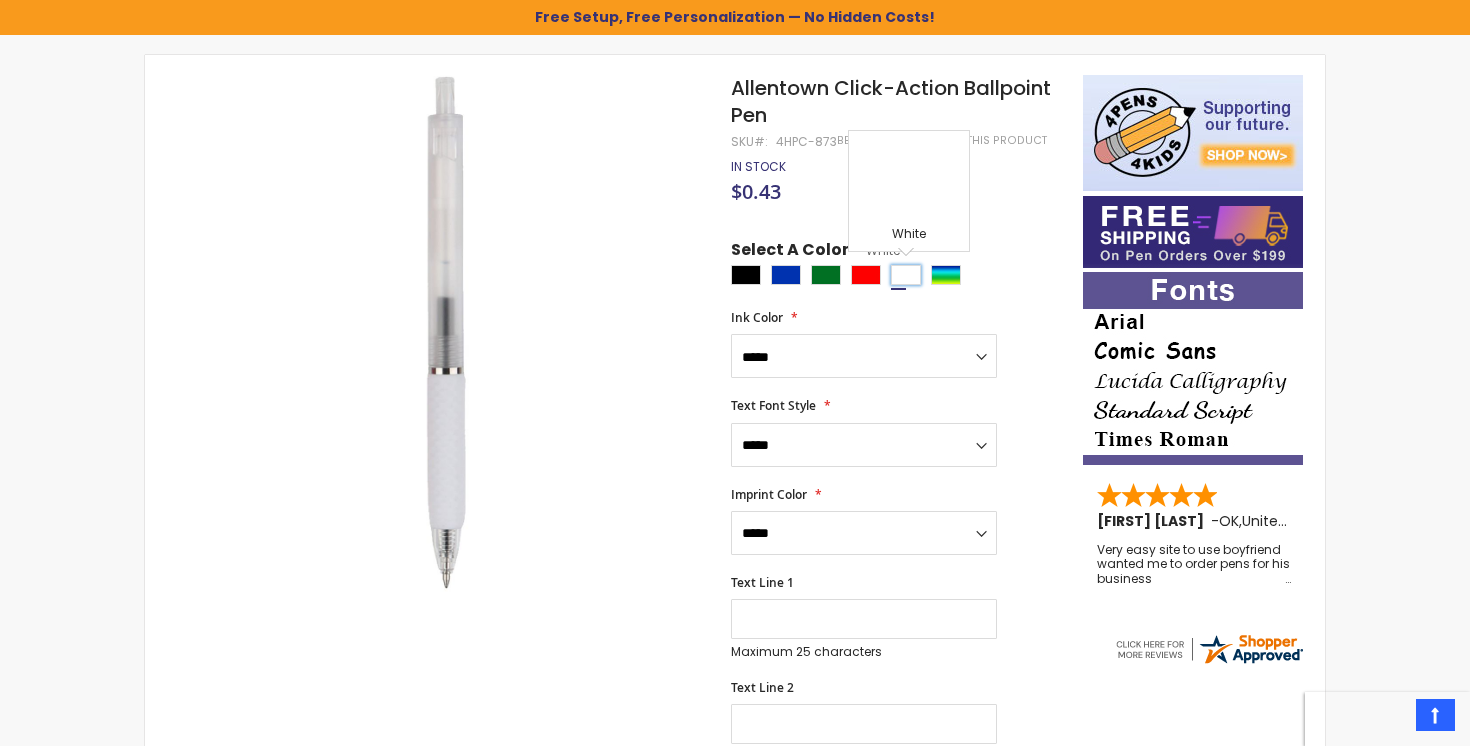 click at bounding box center [906, 275] 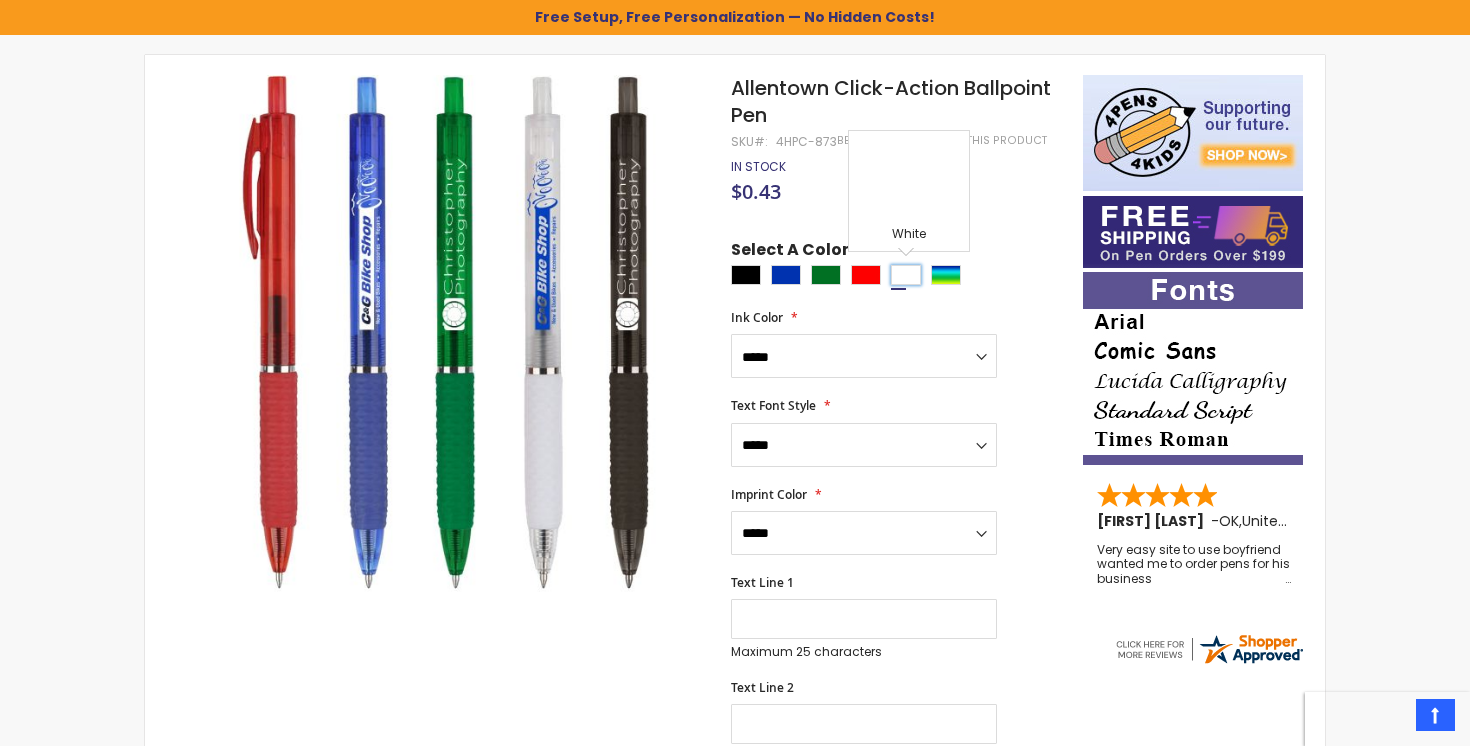 click at bounding box center (906, 275) 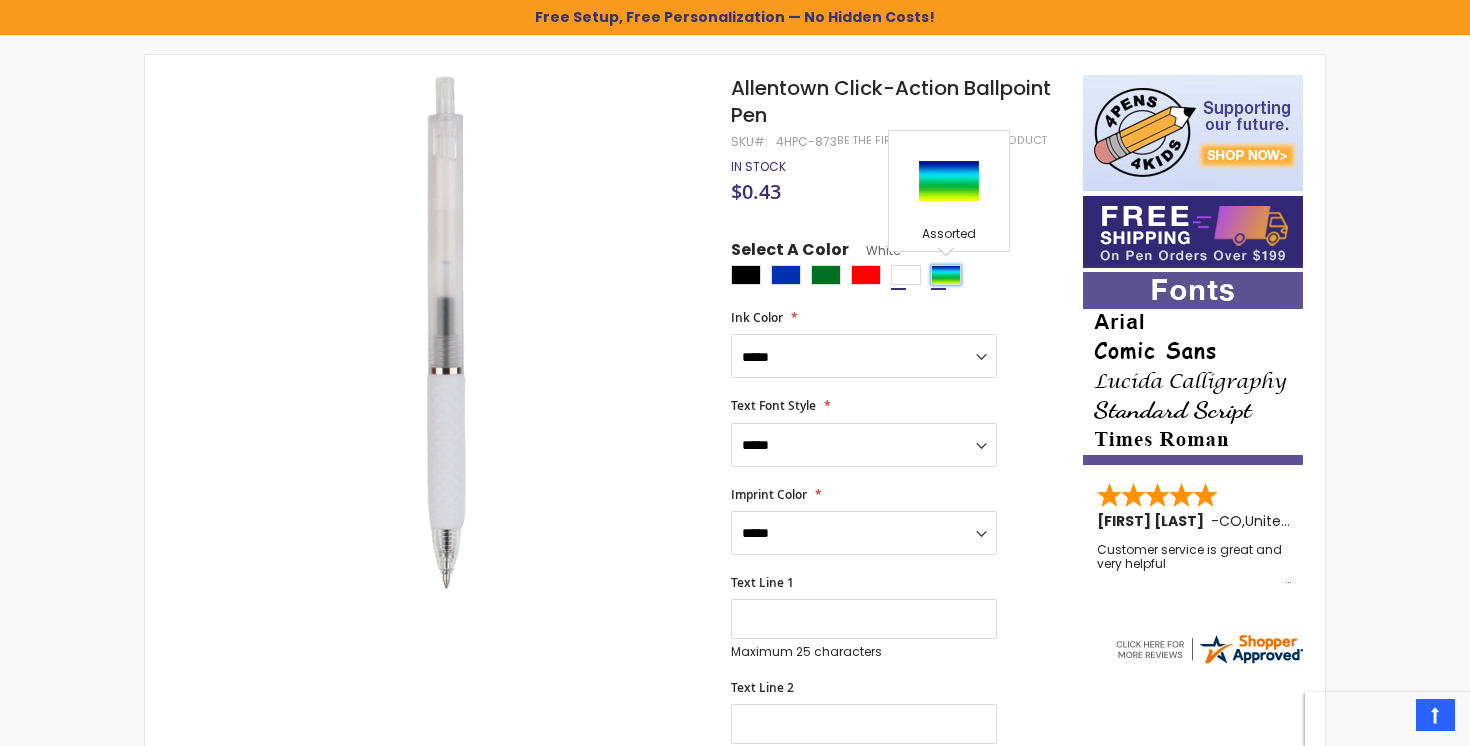 click at bounding box center (946, 275) 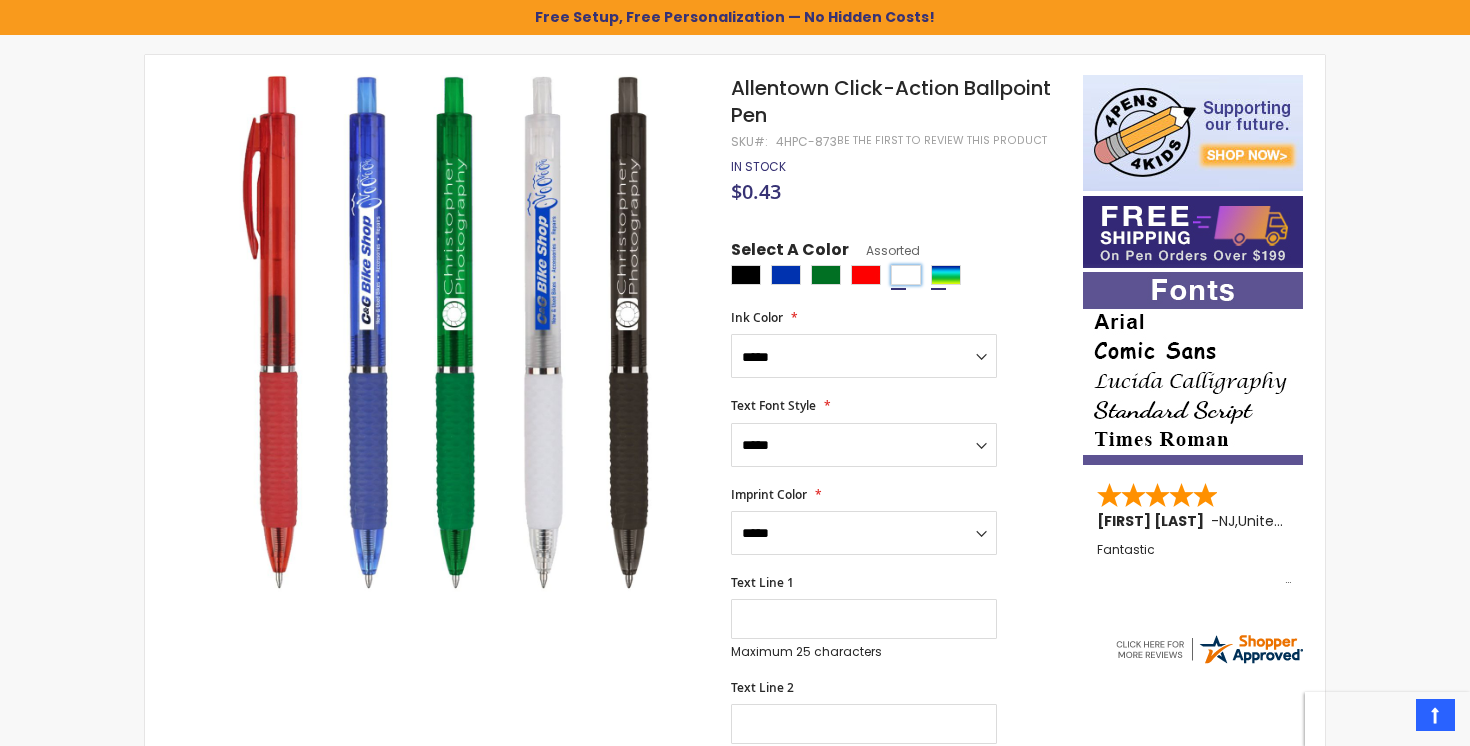 click at bounding box center (906, 275) 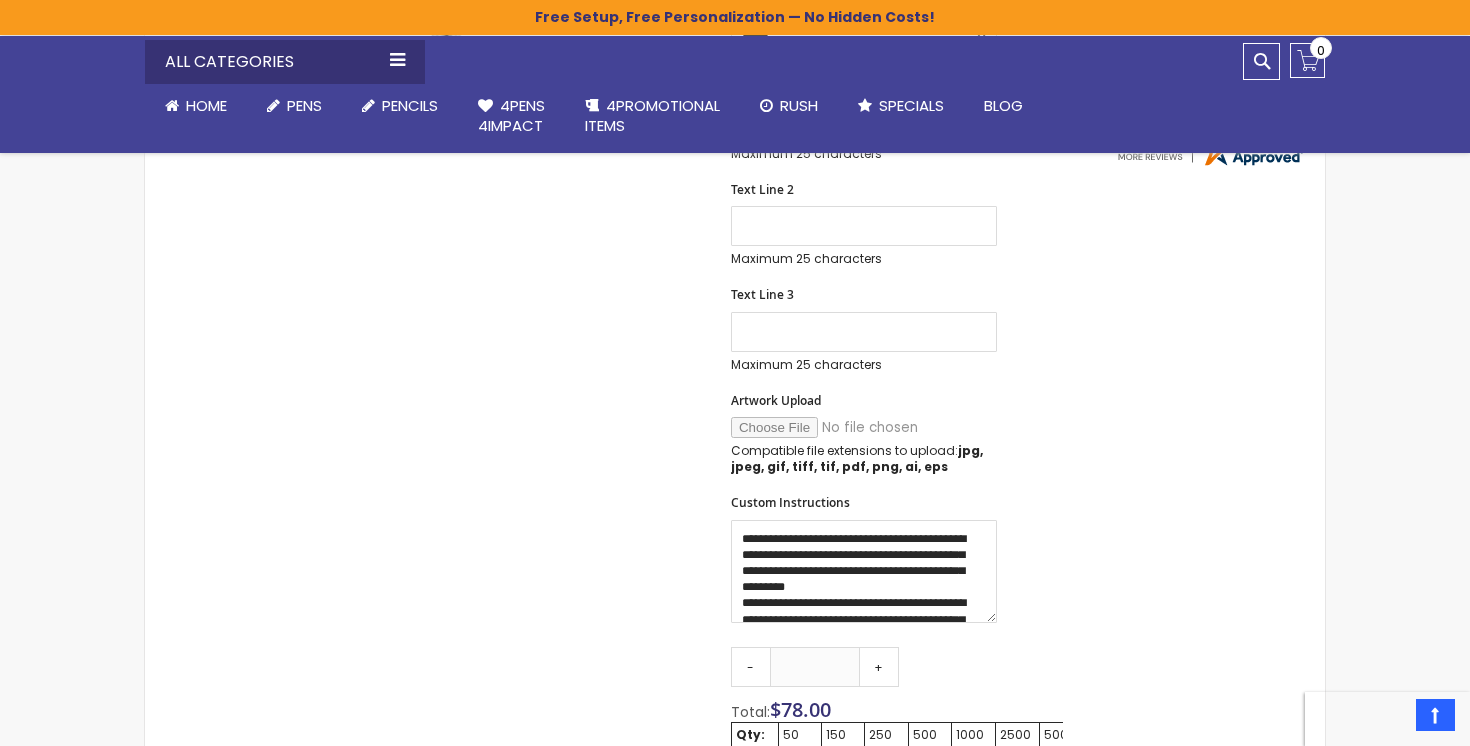 scroll, scrollTop: 790, scrollLeft: 0, axis: vertical 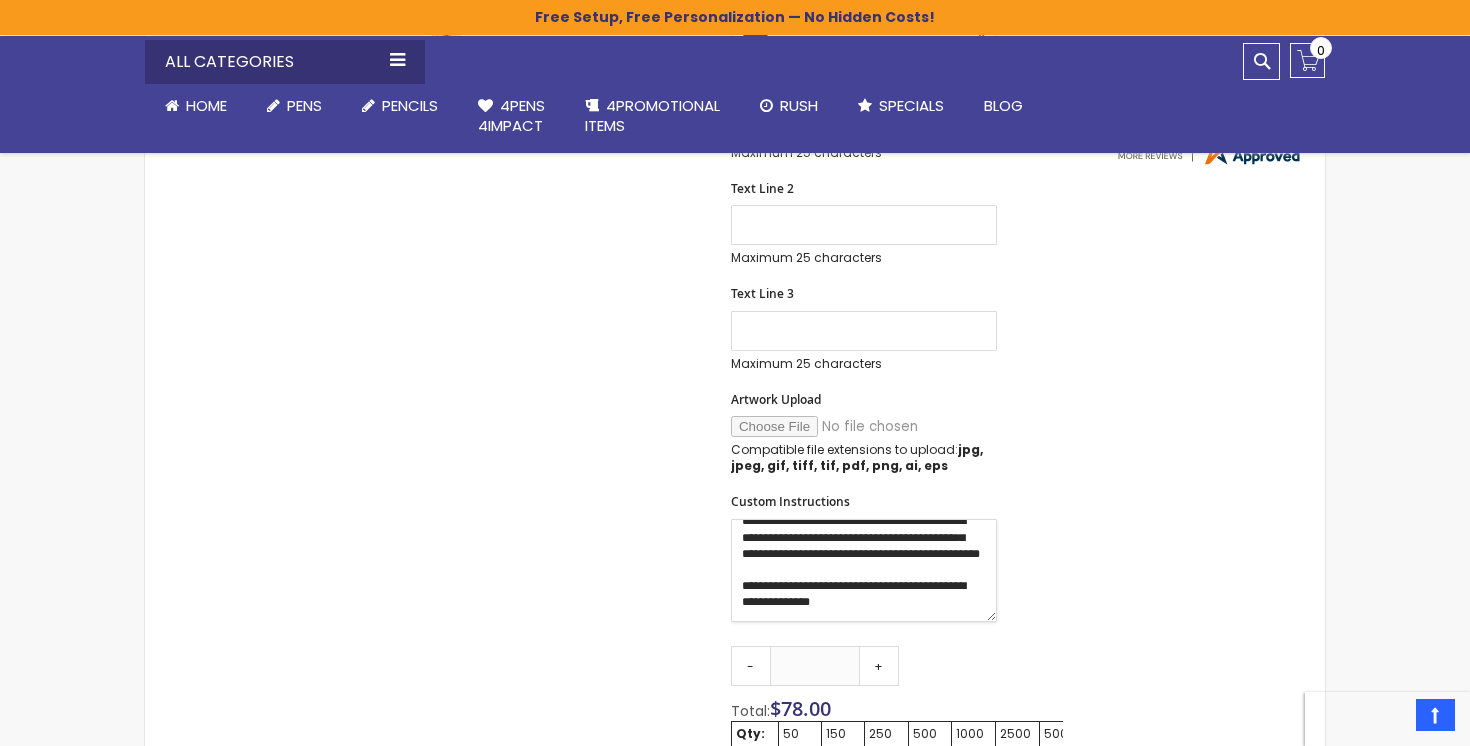 click on "**********" at bounding box center [864, 570] 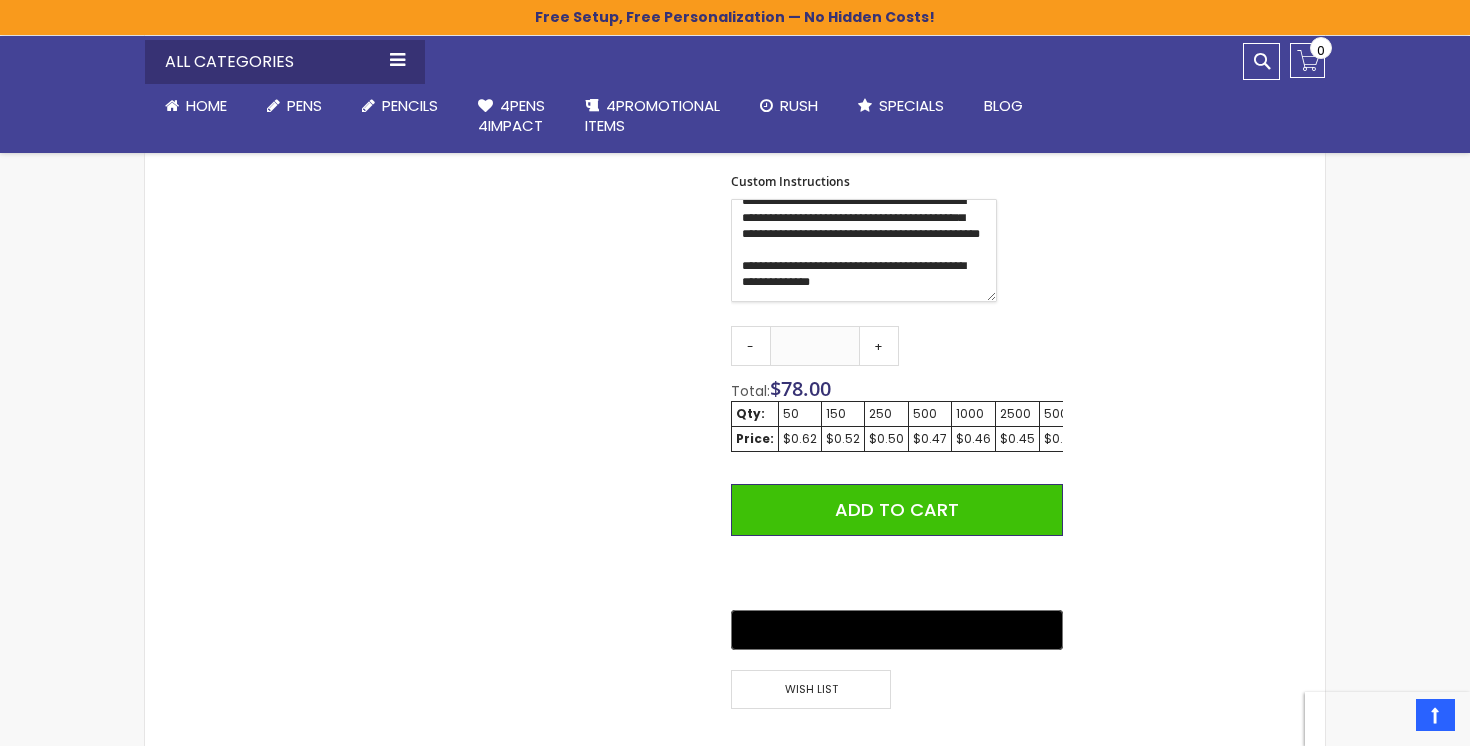 scroll, scrollTop: 1126, scrollLeft: 0, axis: vertical 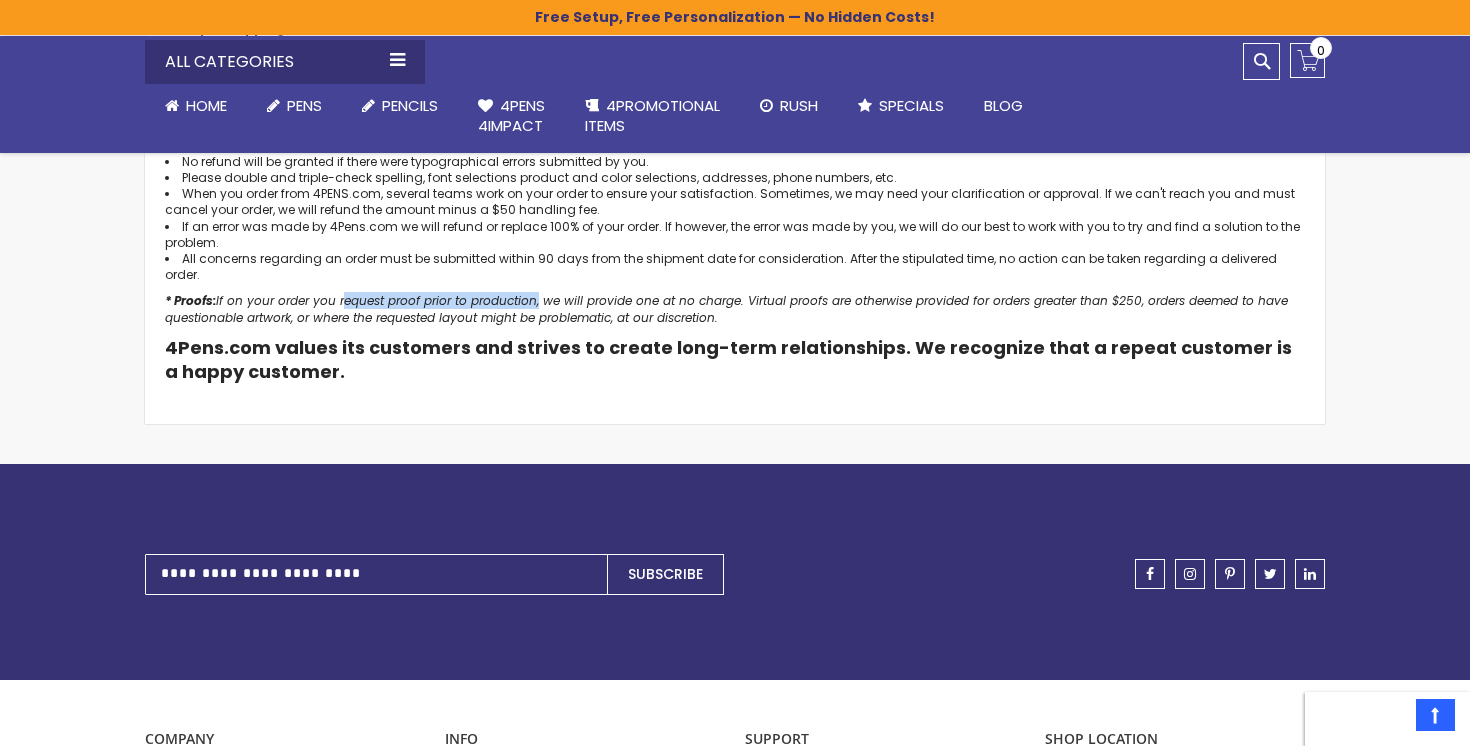 drag, startPoint x: 343, startPoint y: 303, endPoint x: 537, endPoint y: 305, distance: 194.01031 